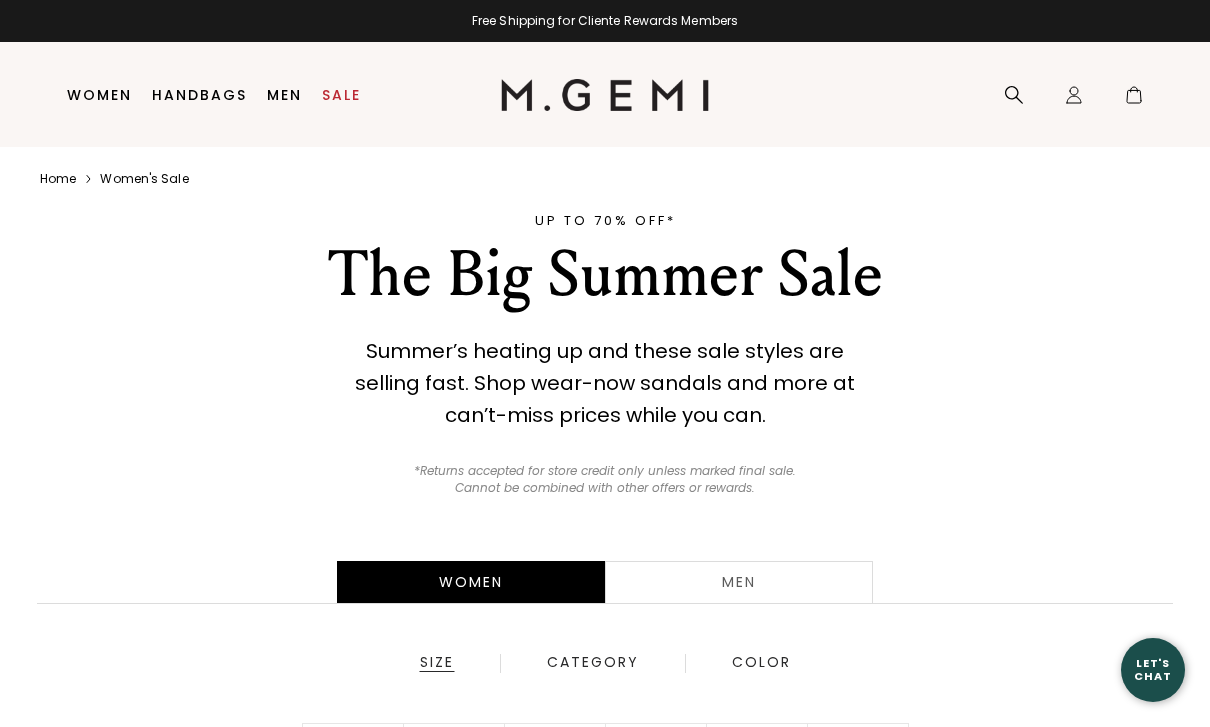 scroll, scrollTop: 0, scrollLeft: 0, axis: both 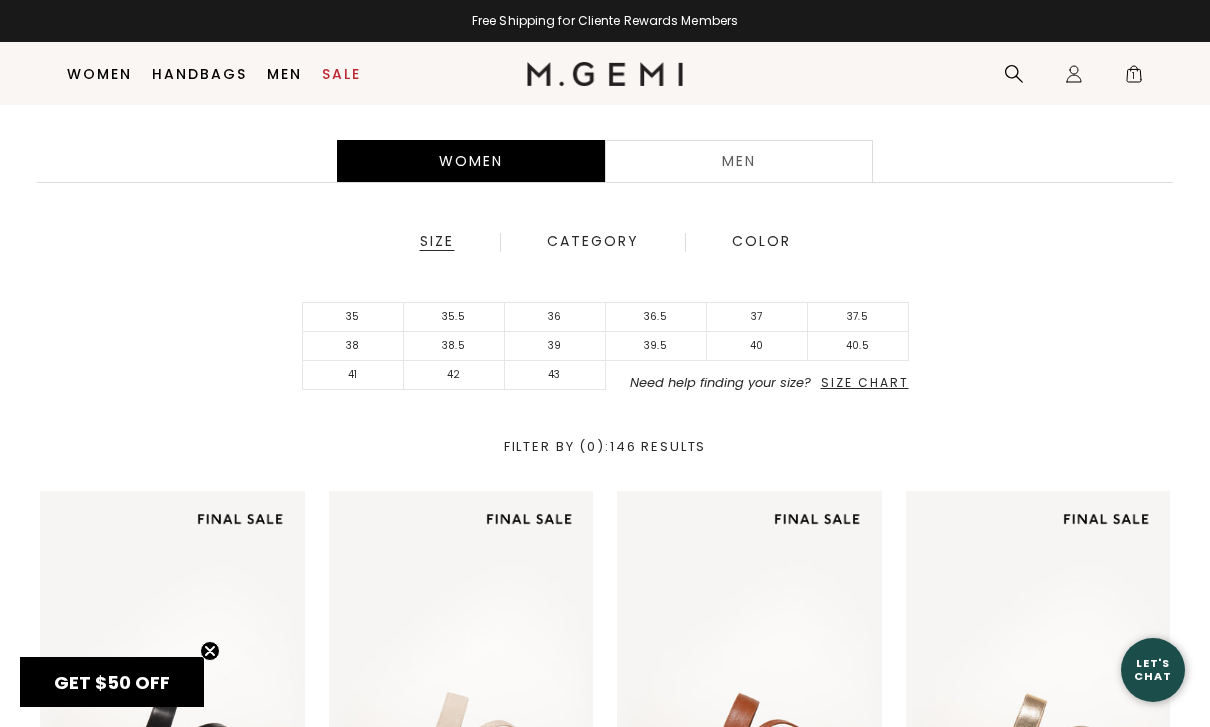 click on "39" at bounding box center [555, 346] 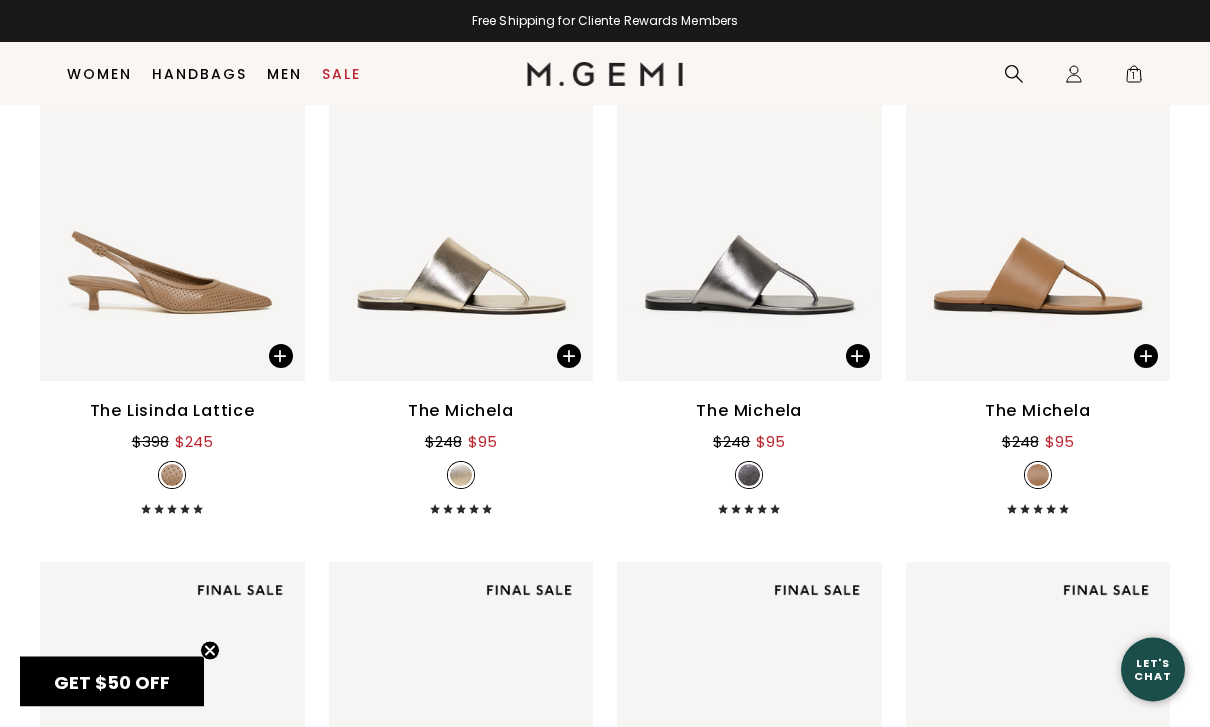 scroll, scrollTop: 3024, scrollLeft: 0, axis: vertical 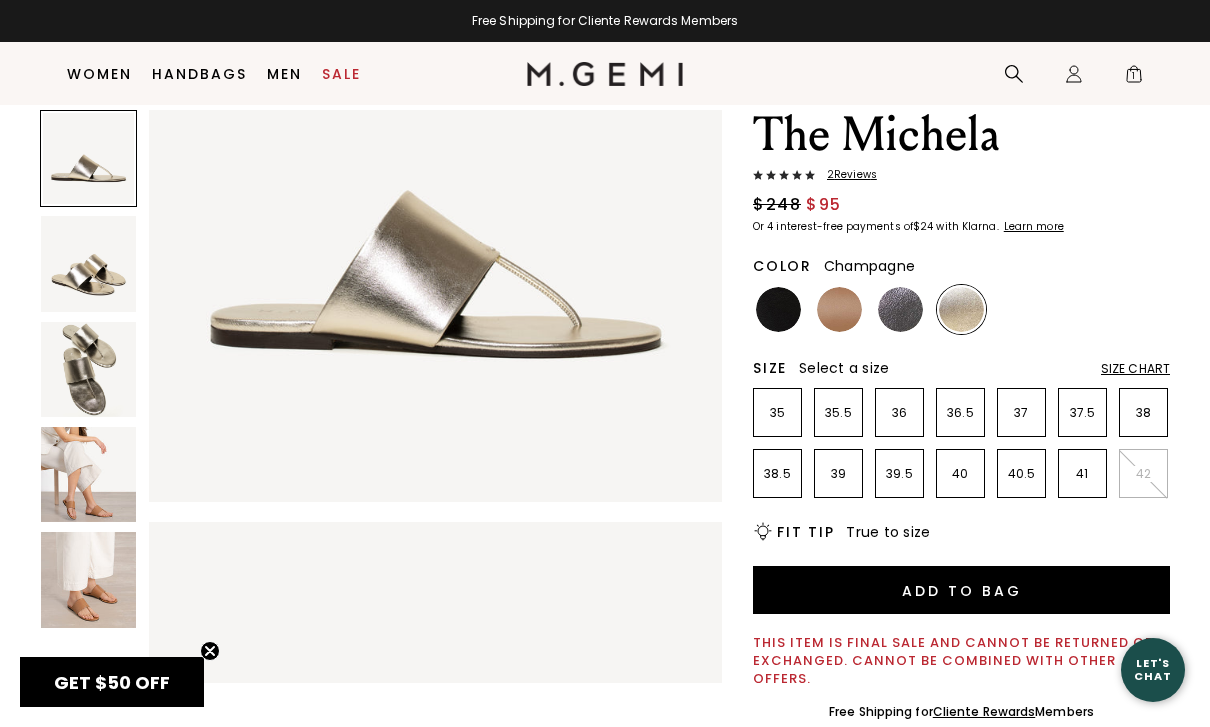 click at bounding box center (88, 474) 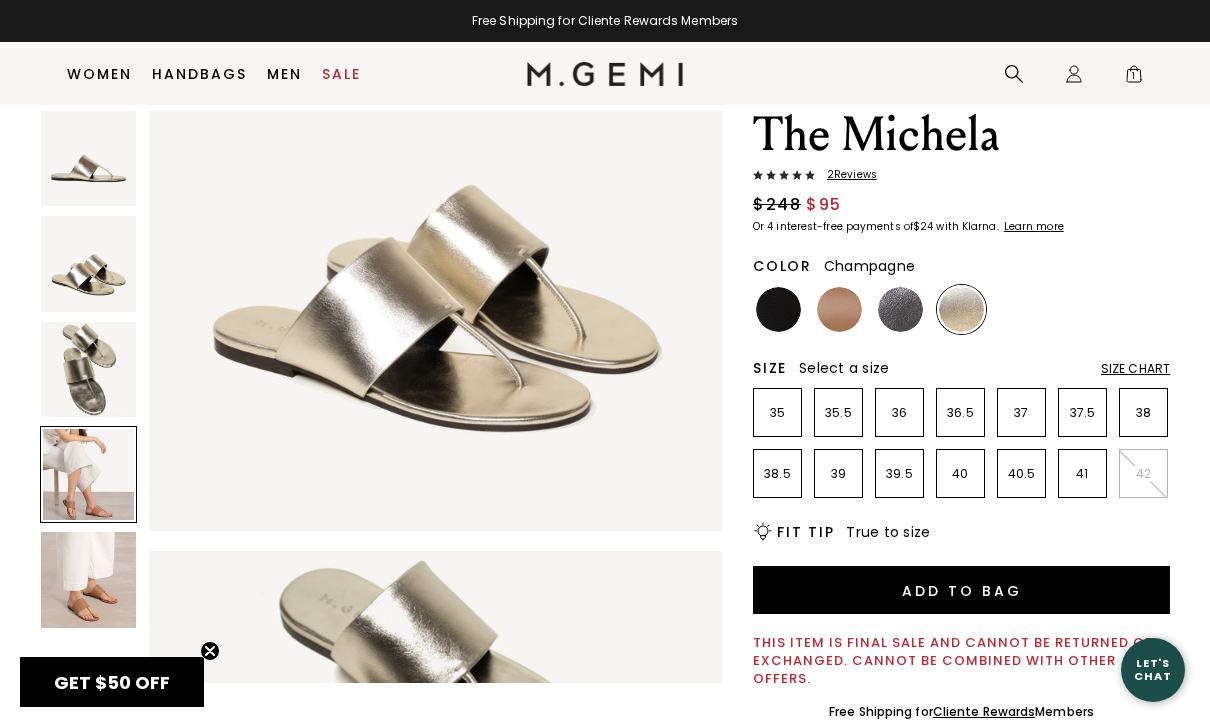 click at bounding box center (88, 474) 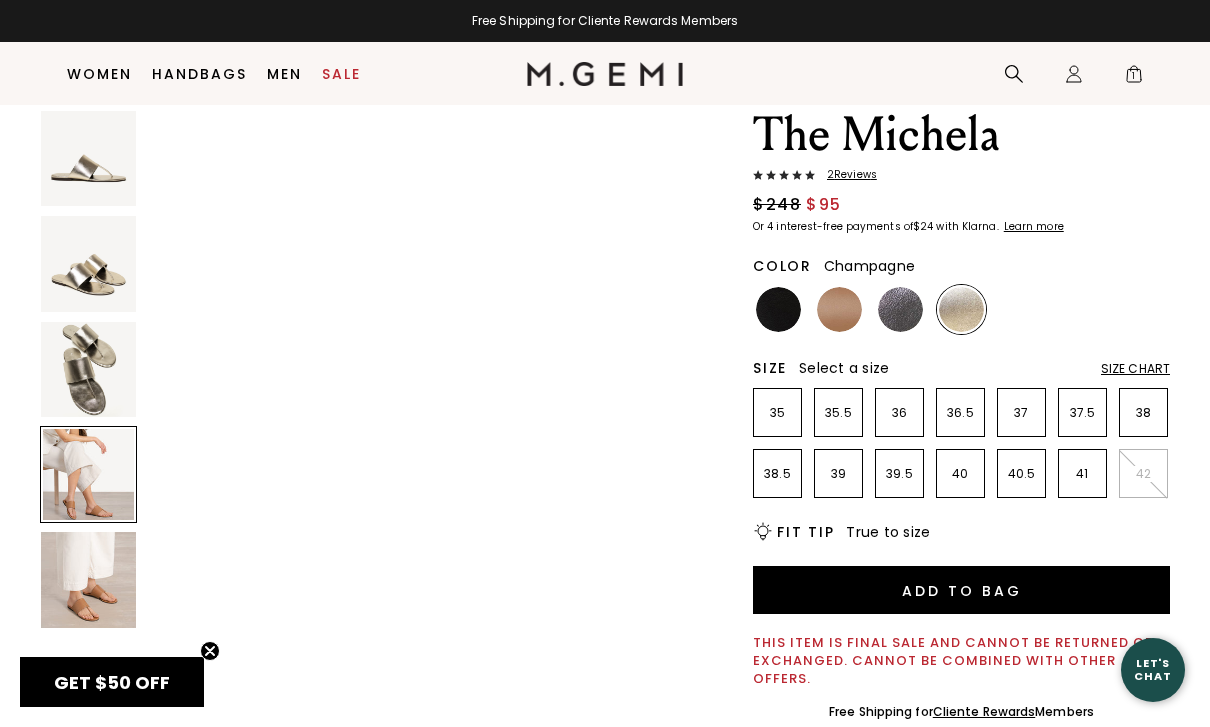 scroll, scrollTop: 1778, scrollLeft: 0, axis: vertical 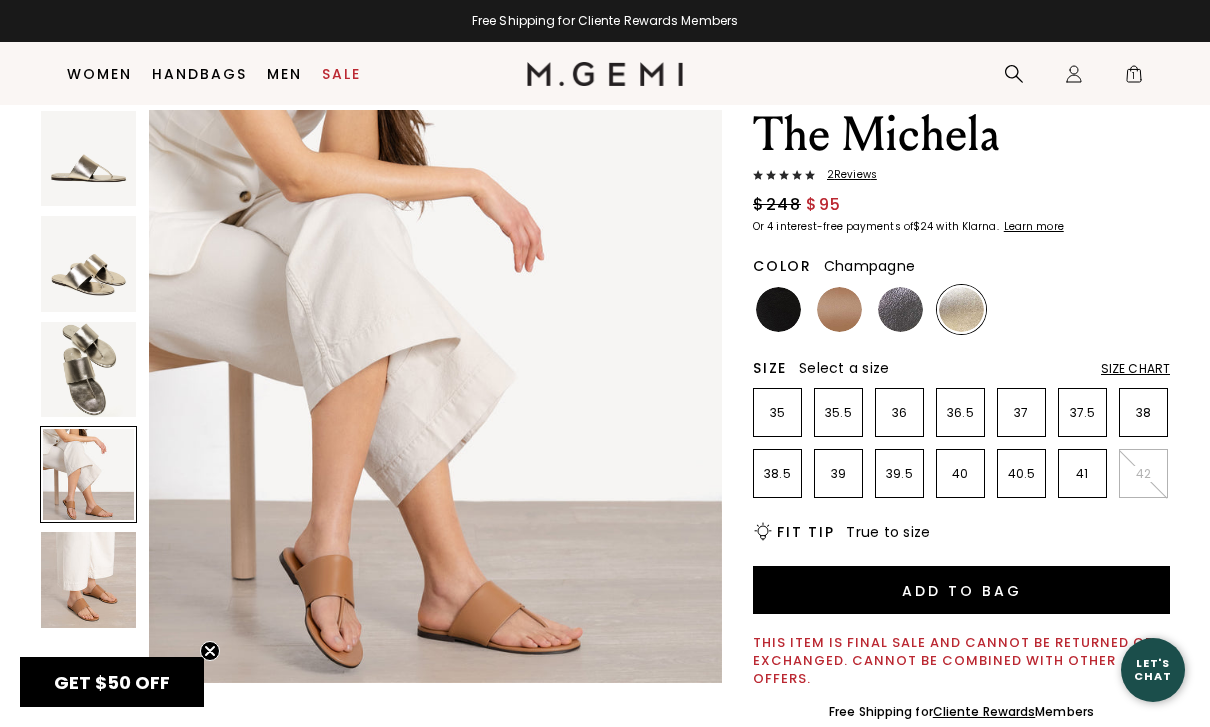 click at bounding box center (778, 309) 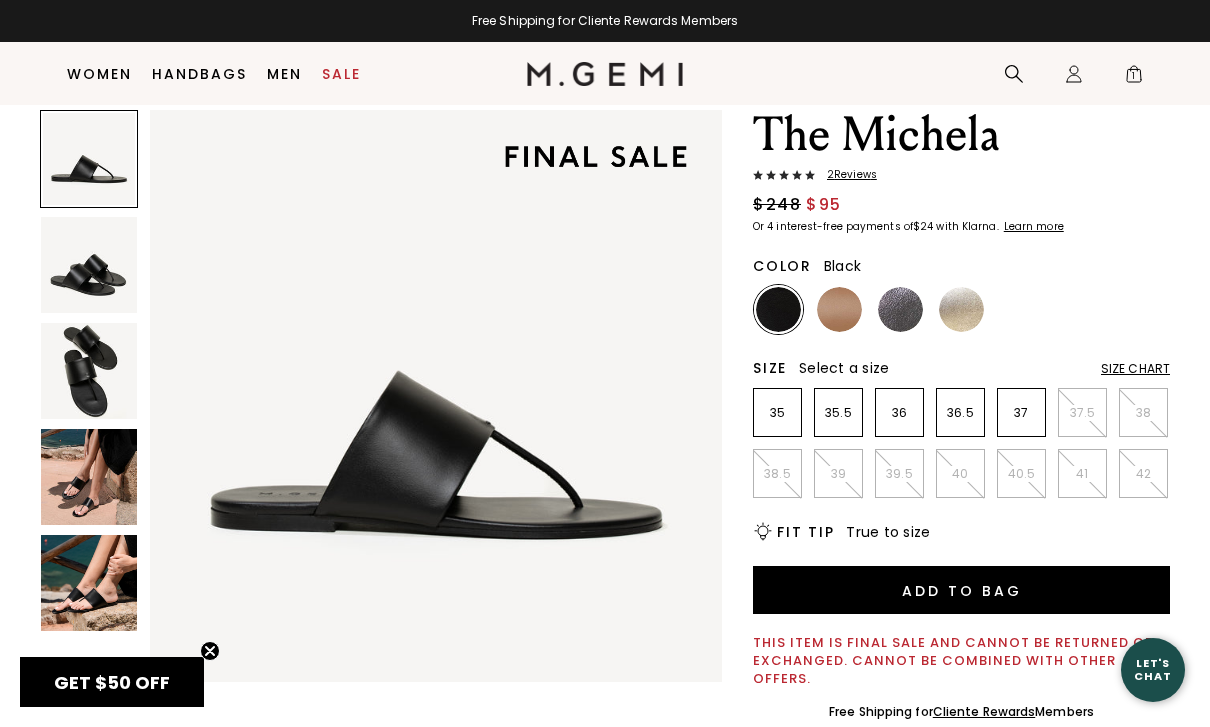 scroll, scrollTop: 0, scrollLeft: 0, axis: both 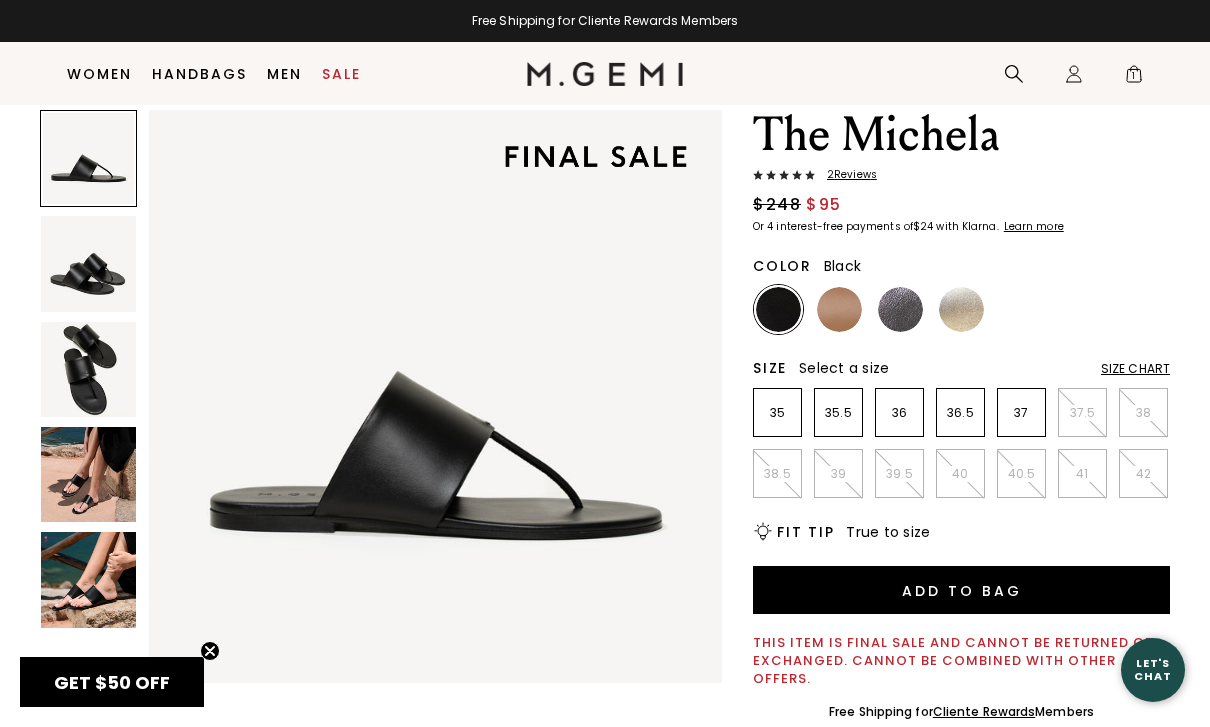 click at bounding box center [88, 474] 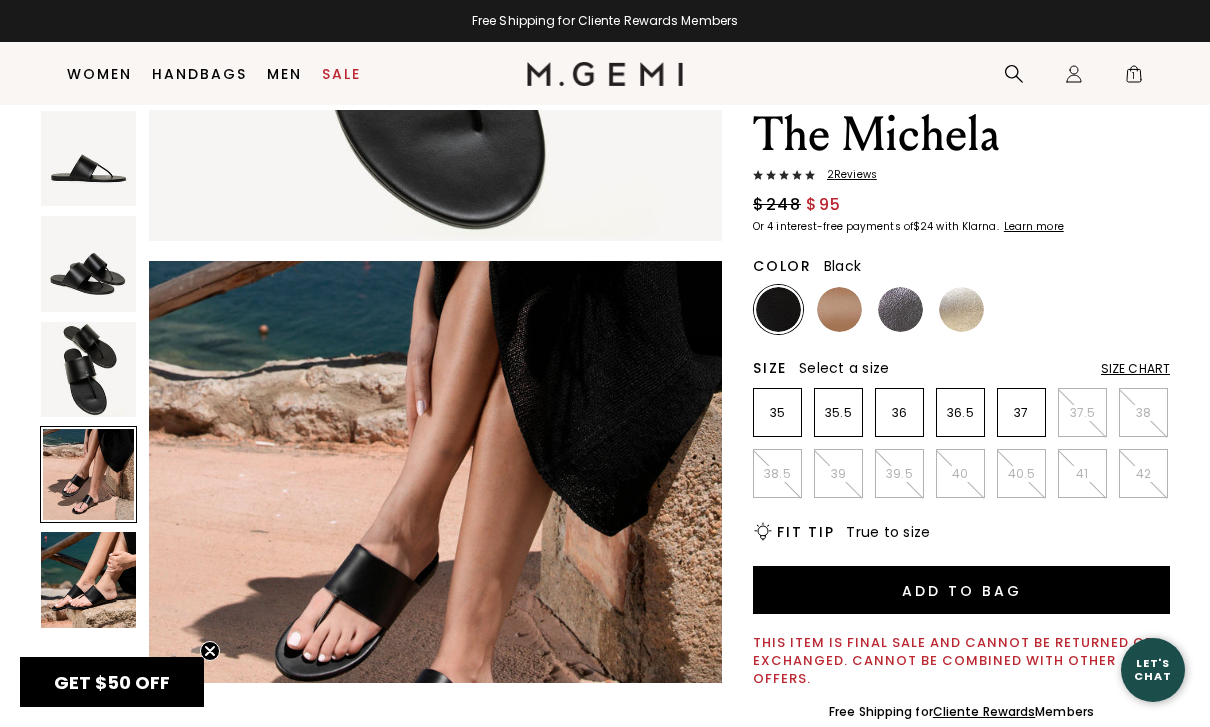 scroll, scrollTop: 1778, scrollLeft: 0, axis: vertical 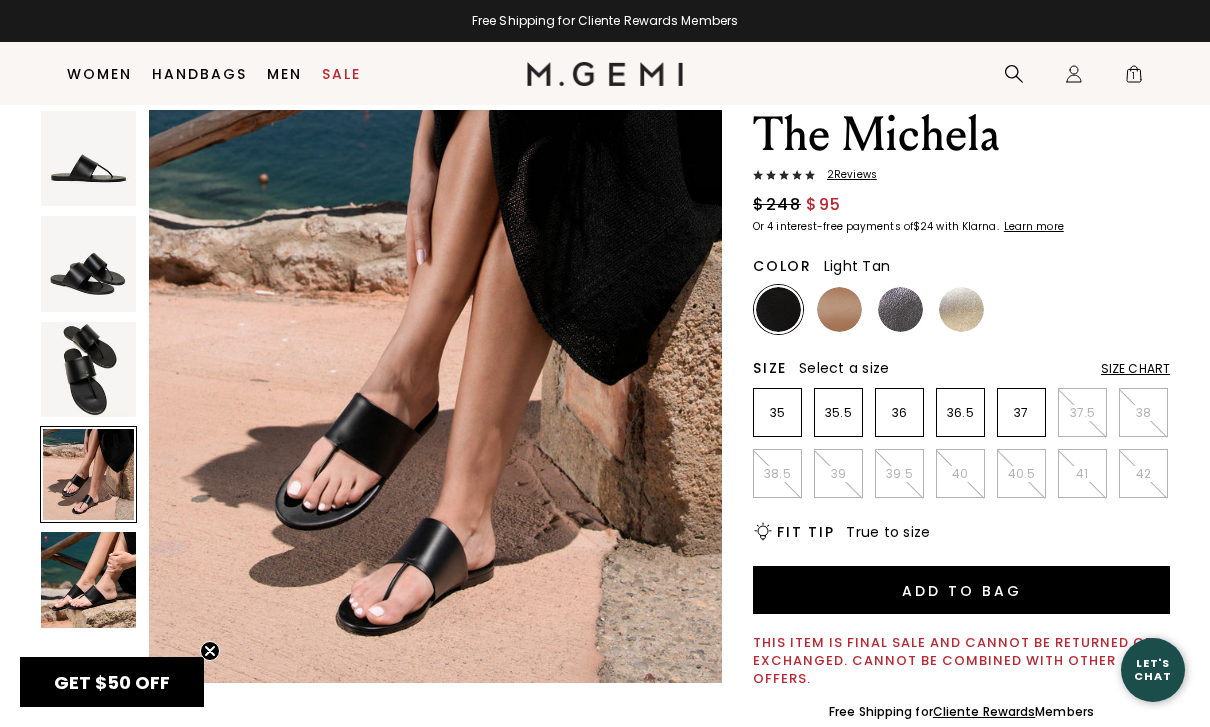 click at bounding box center (839, 309) 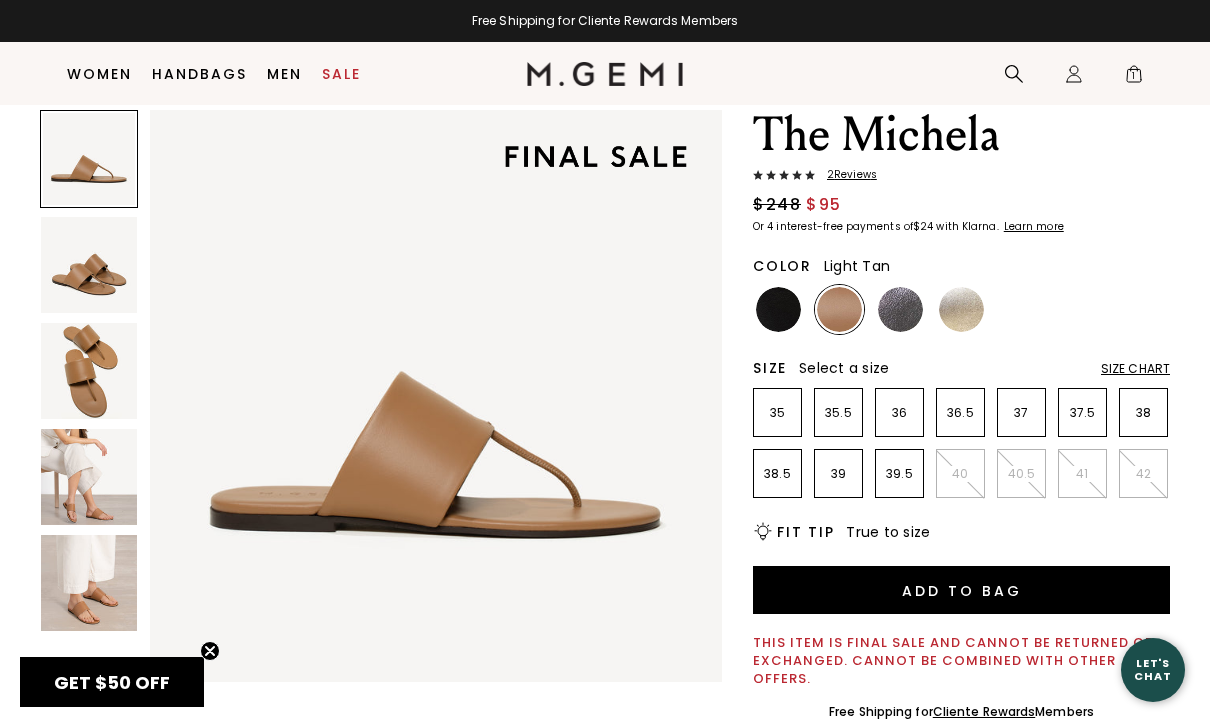 scroll, scrollTop: 0, scrollLeft: 0, axis: both 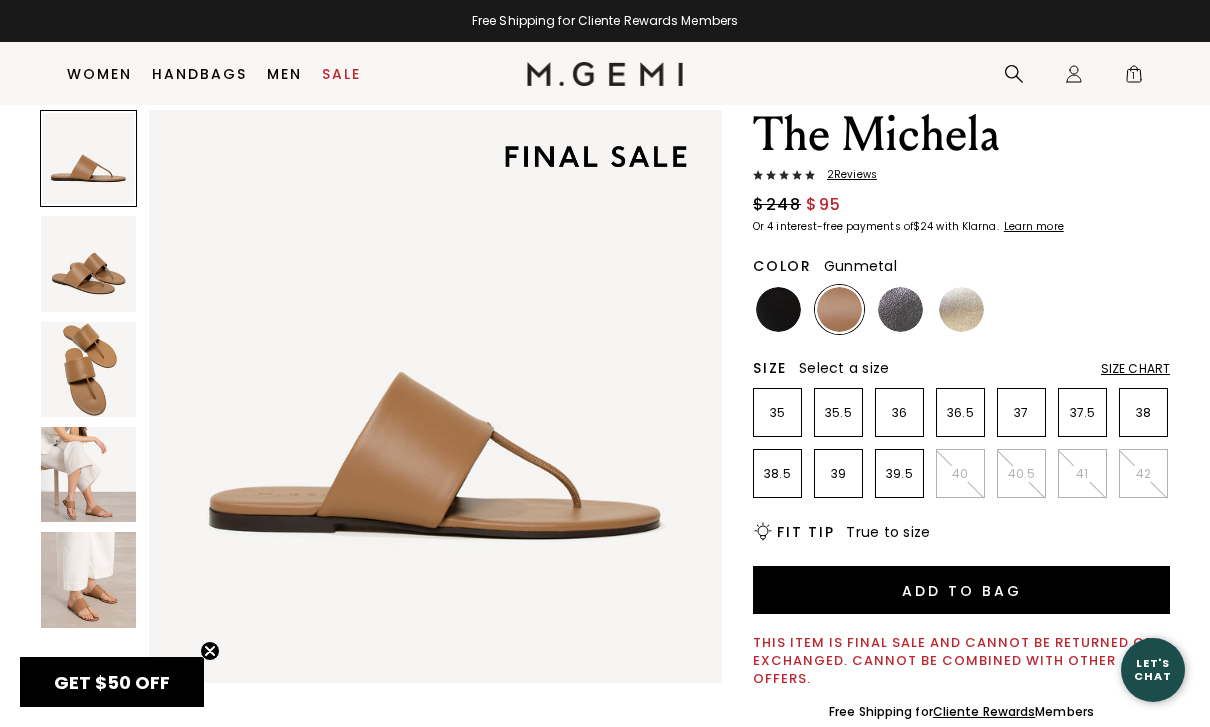 click at bounding box center [900, 309] 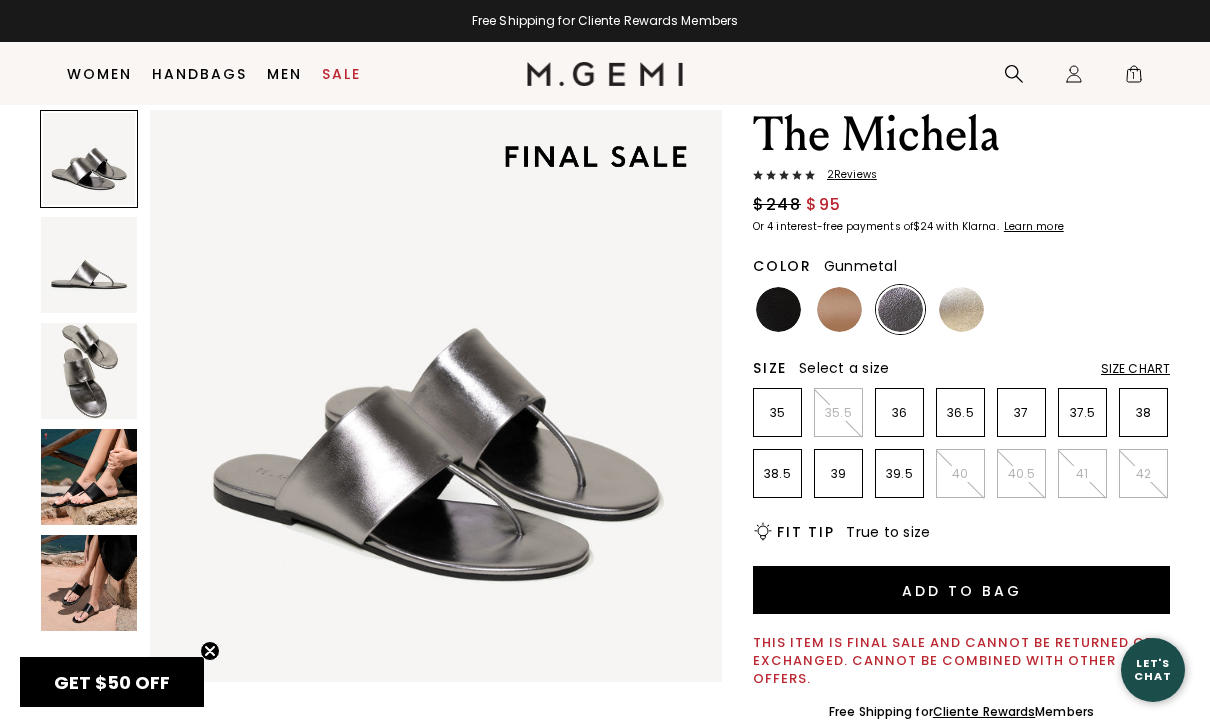 scroll, scrollTop: 0, scrollLeft: 0, axis: both 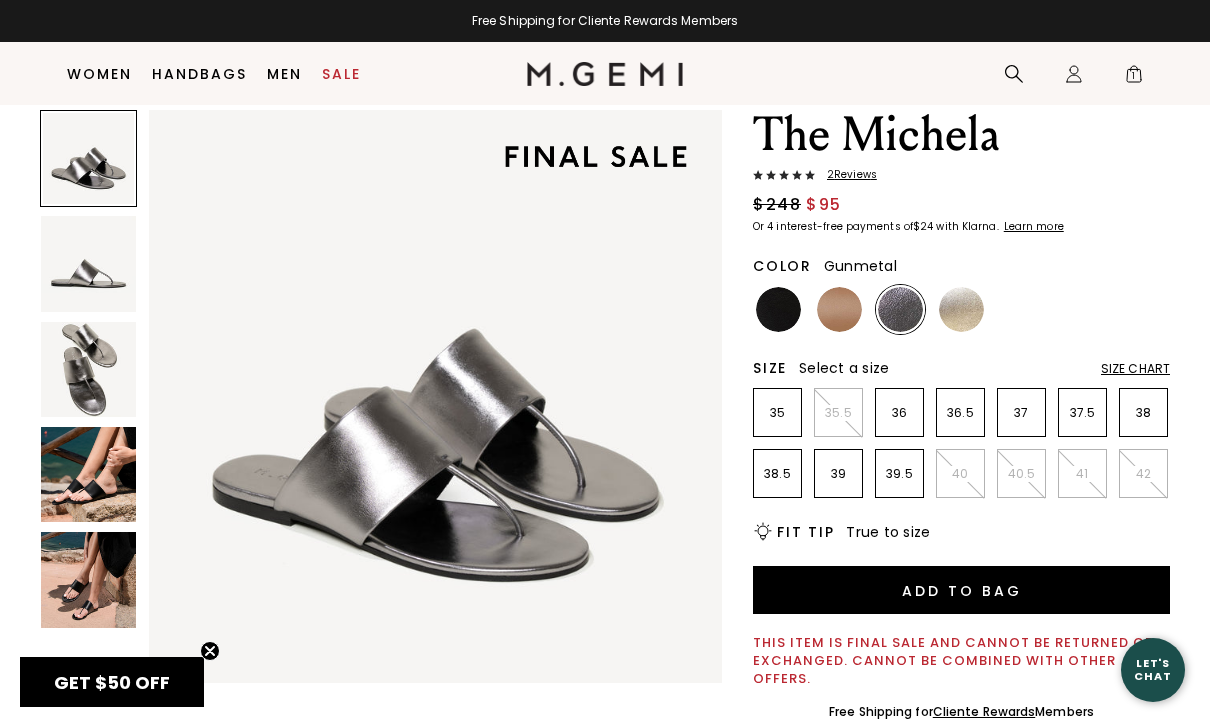 click at bounding box center (961, 309) 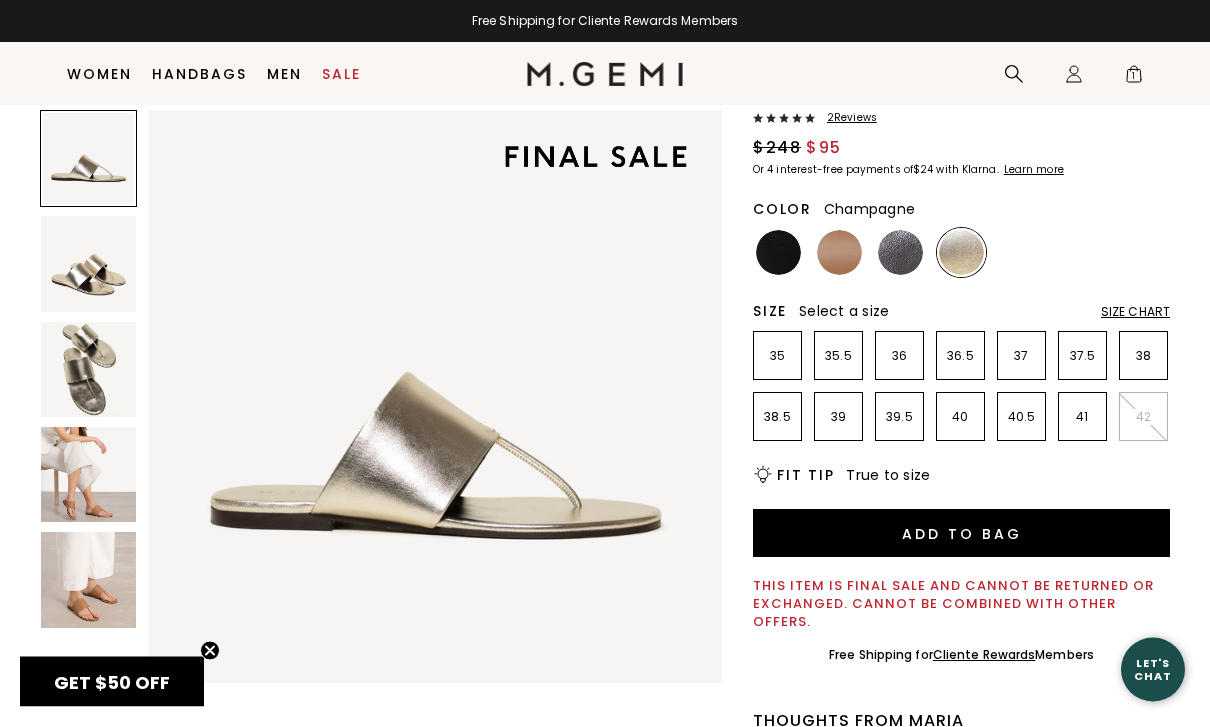 scroll, scrollTop: 127, scrollLeft: 0, axis: vertical 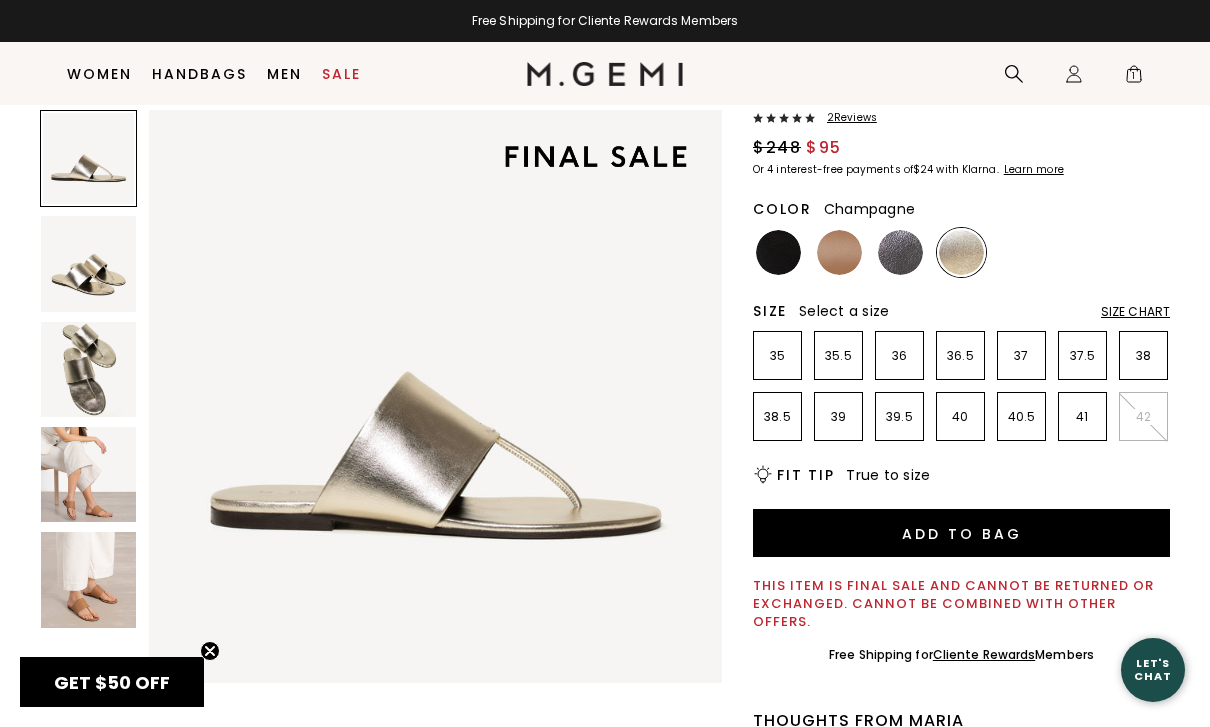 click at bounding box center [88, 263] 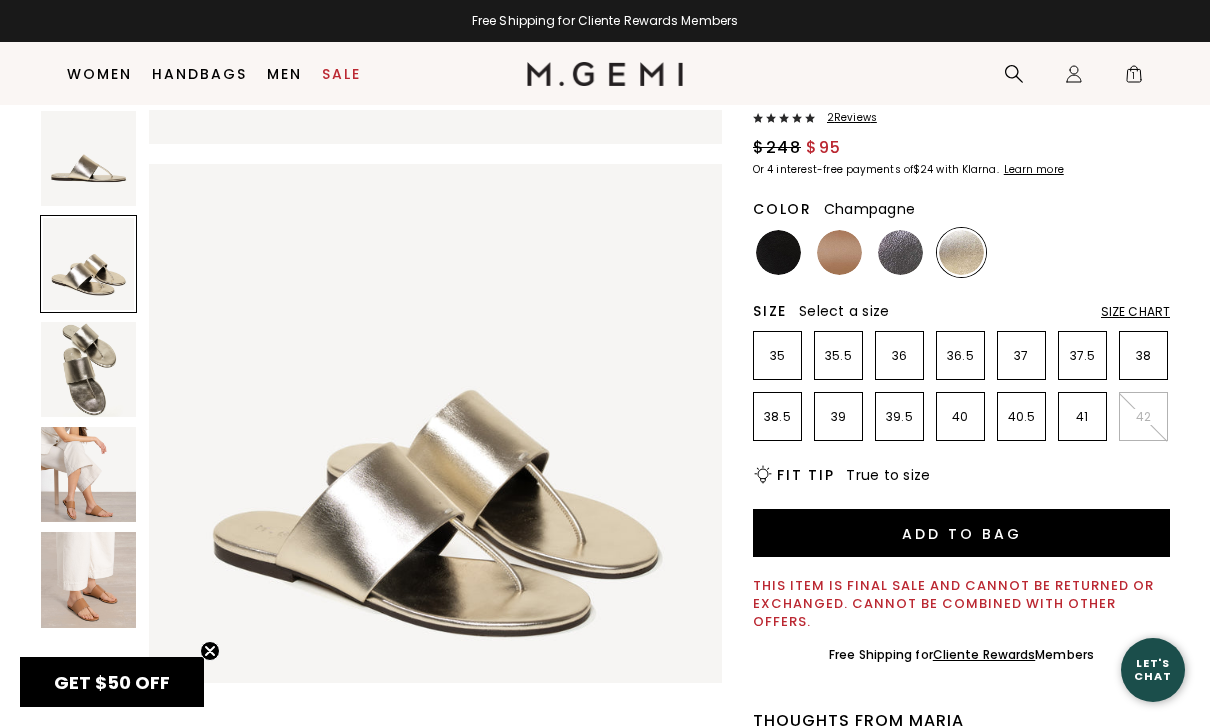 scroll, scrollTop: 593, scrollLeft: 0, axis: vertical 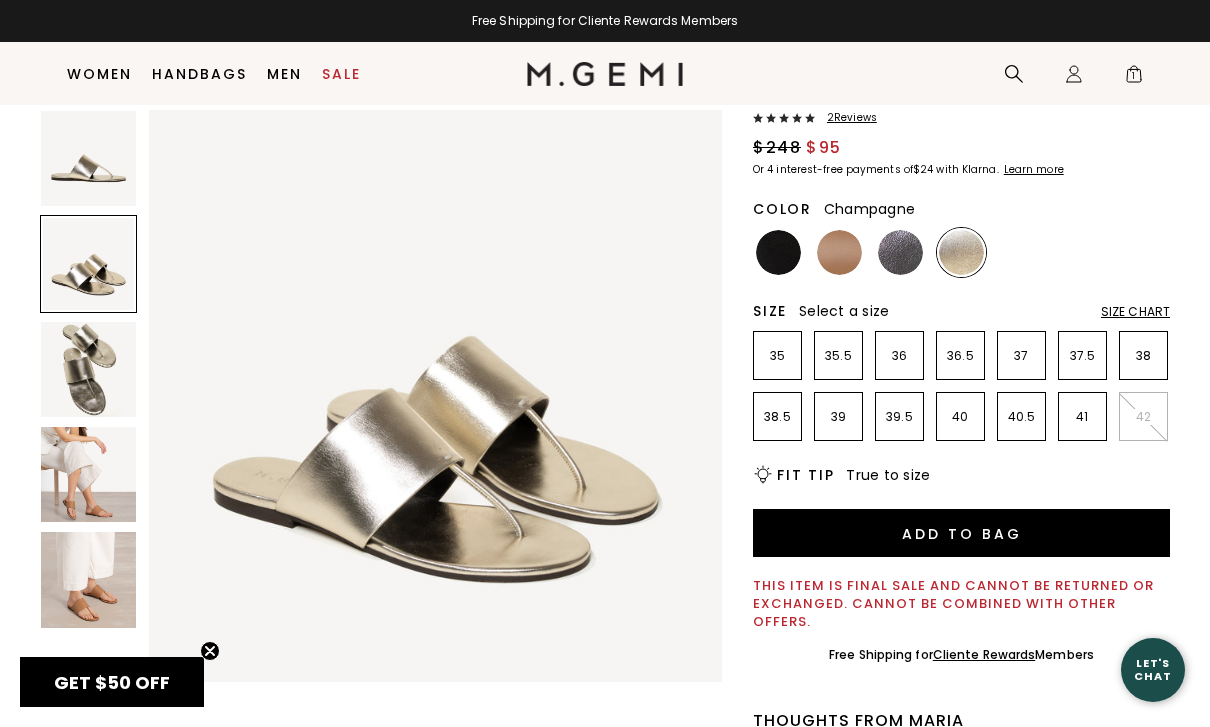 click at bounding box center (900, 252) 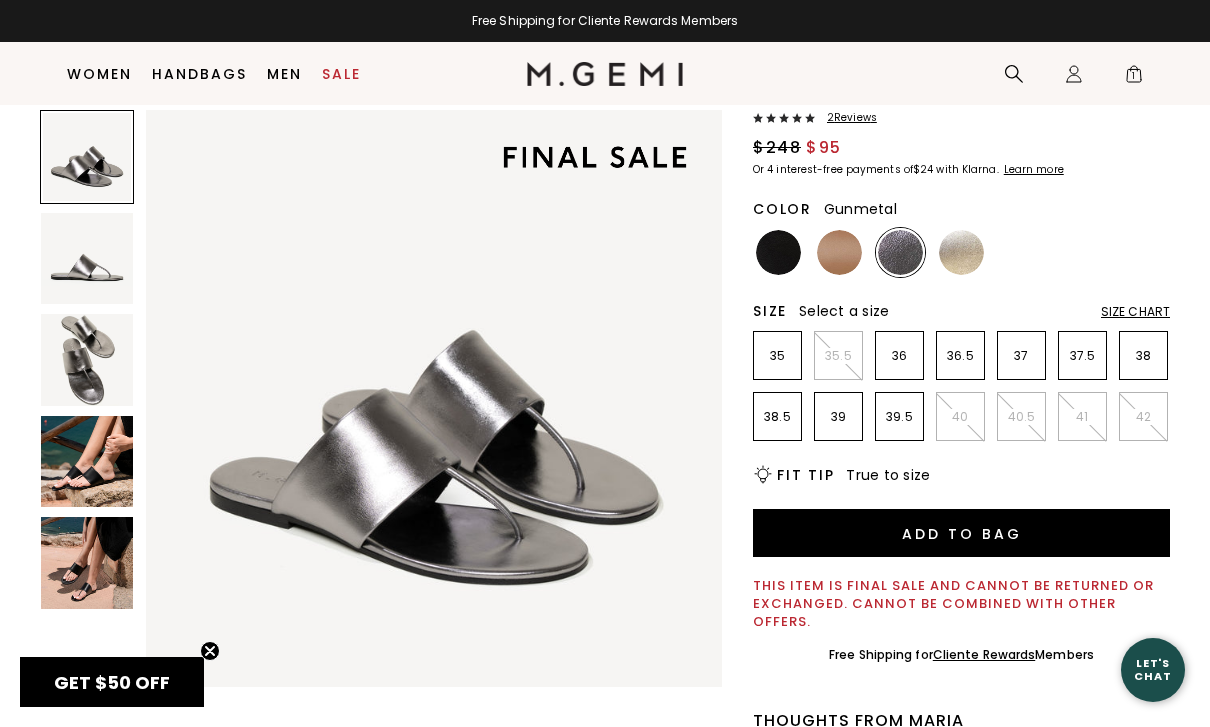 click at bounding box center [900, 252] 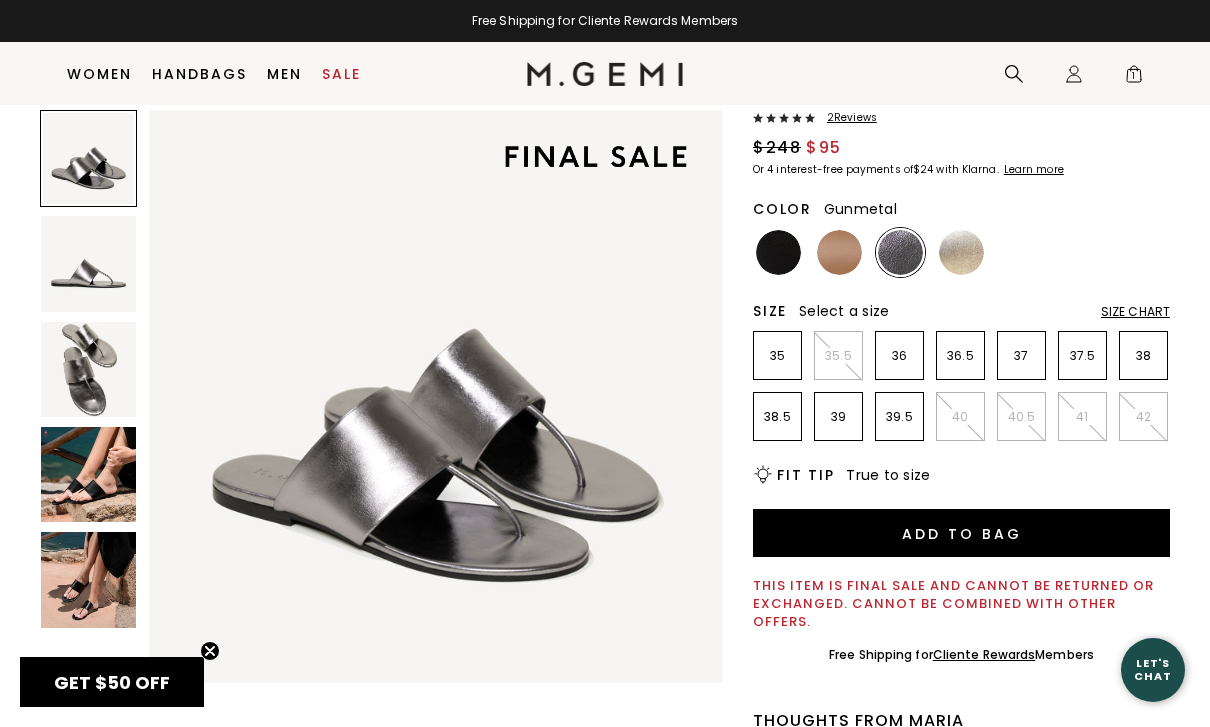 click at bounding box center [88, 369] 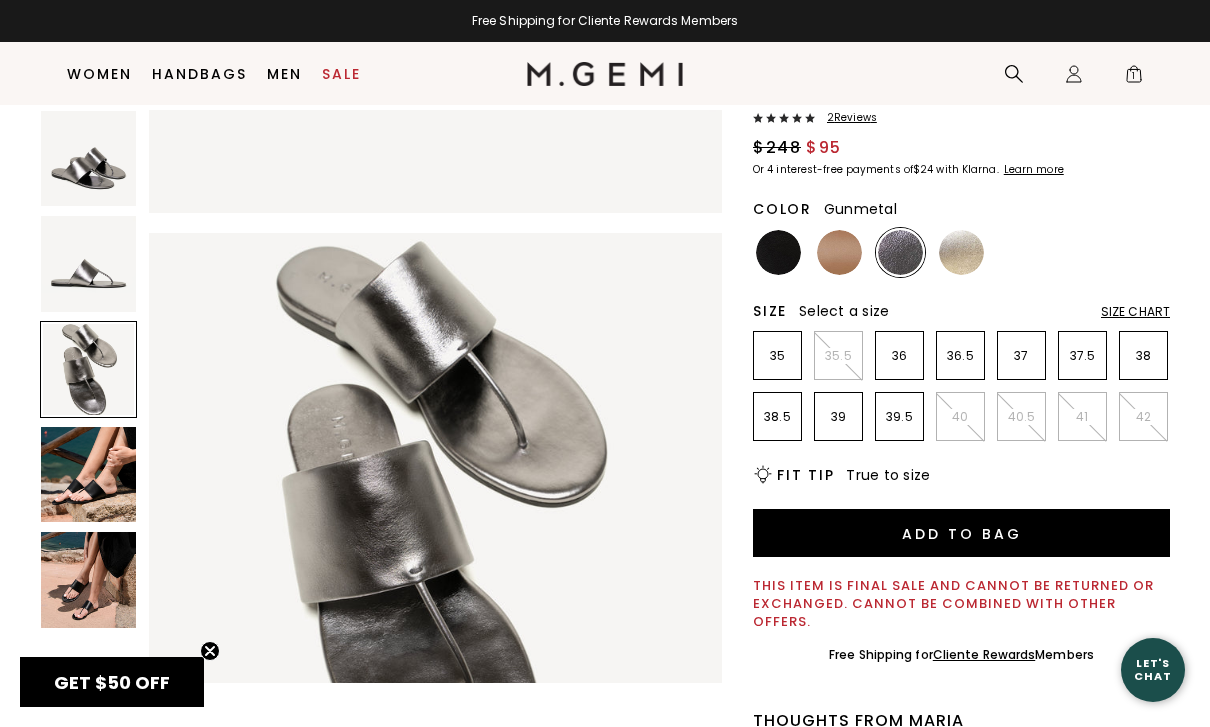 scroll, scrollTop: 1185, scrollLeft: 0, axis: vertical 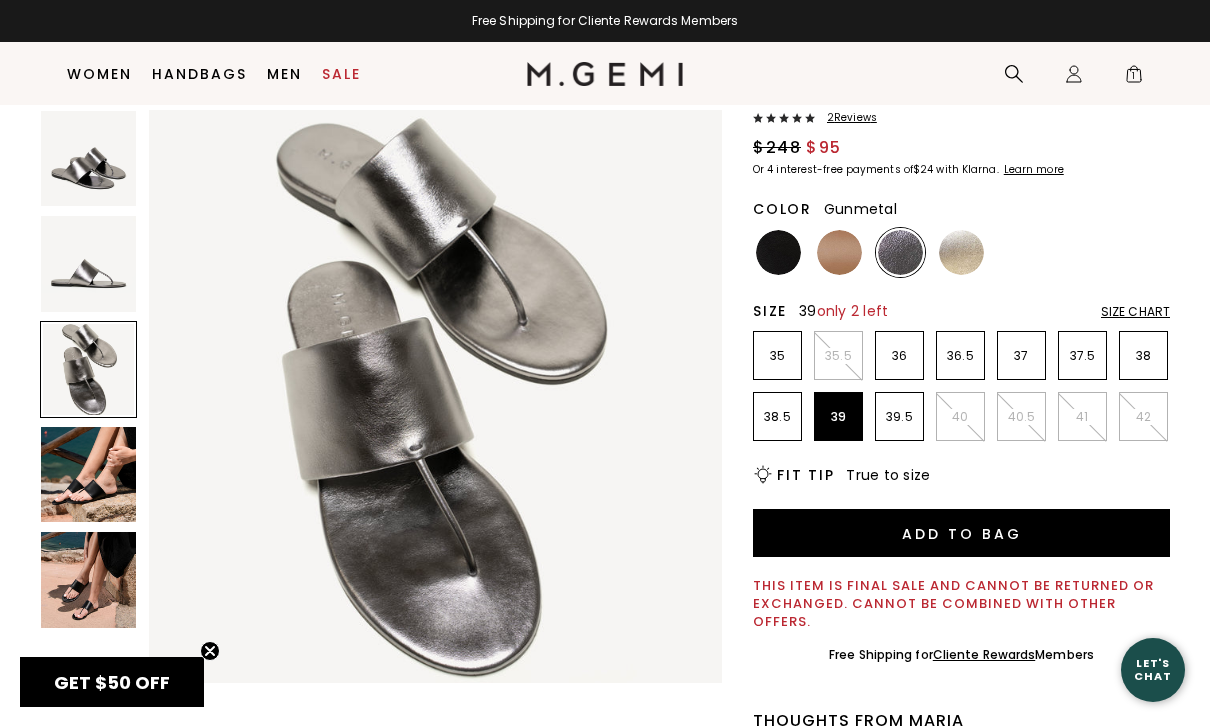 click on "39" at bounding box center (838, 417) 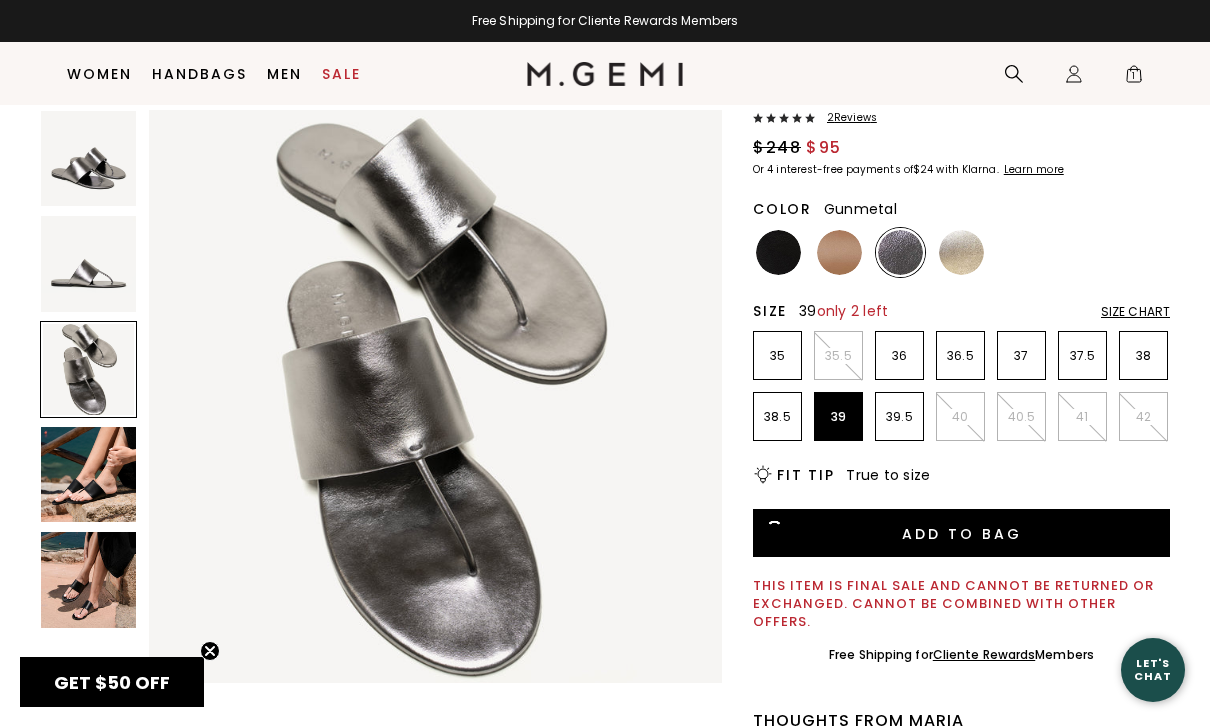 scroll, scrollTop: 0, scrollLeft: 0, axis: both 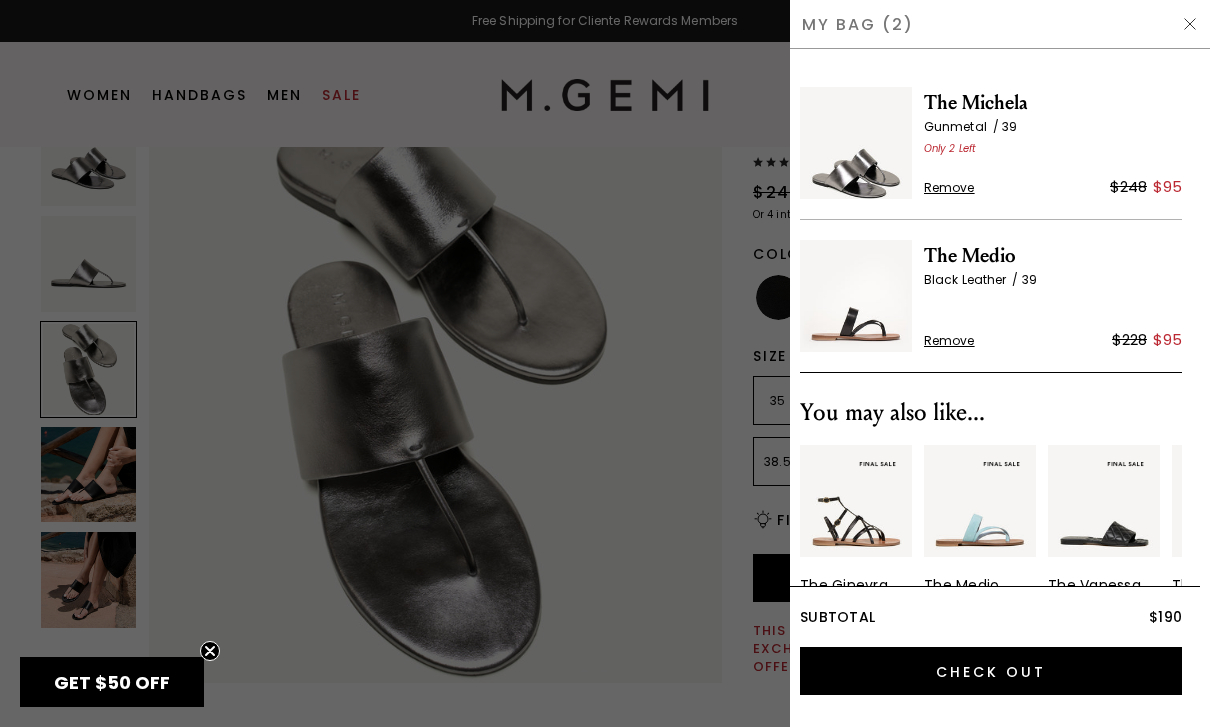 click on "My Bag (2)" at bounding box center [1000, 24] 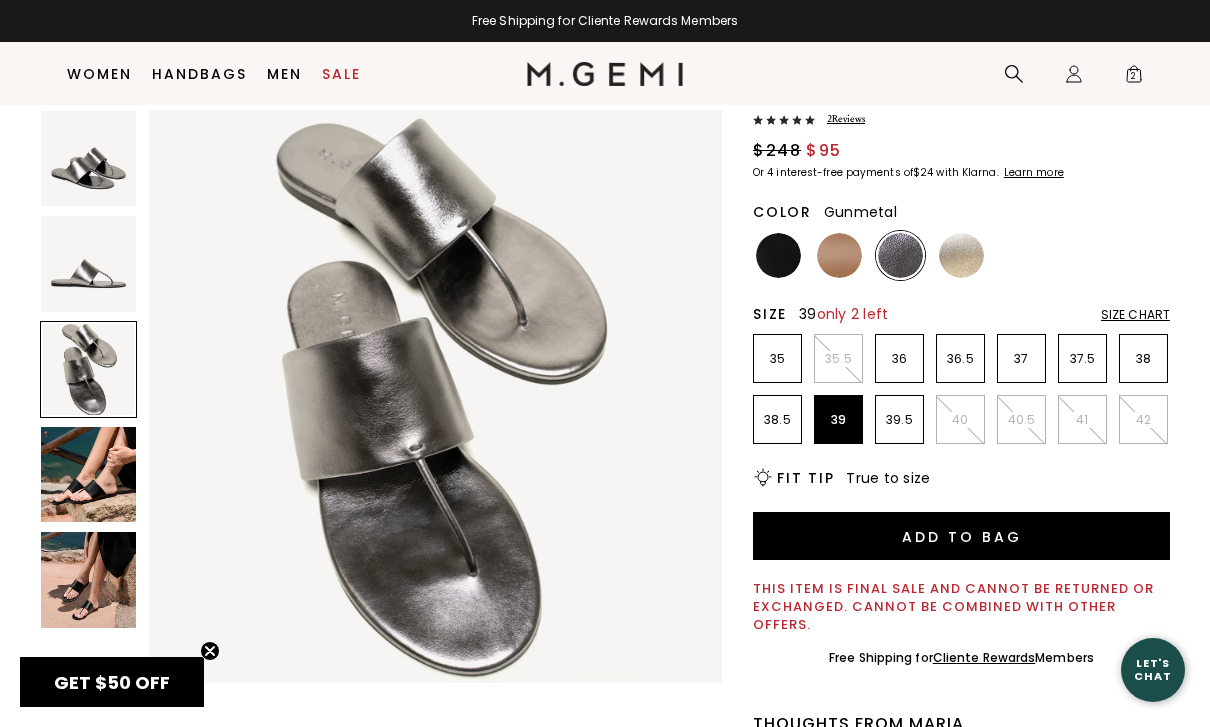 click on "2  Review s" at bounding box center (961, 121) 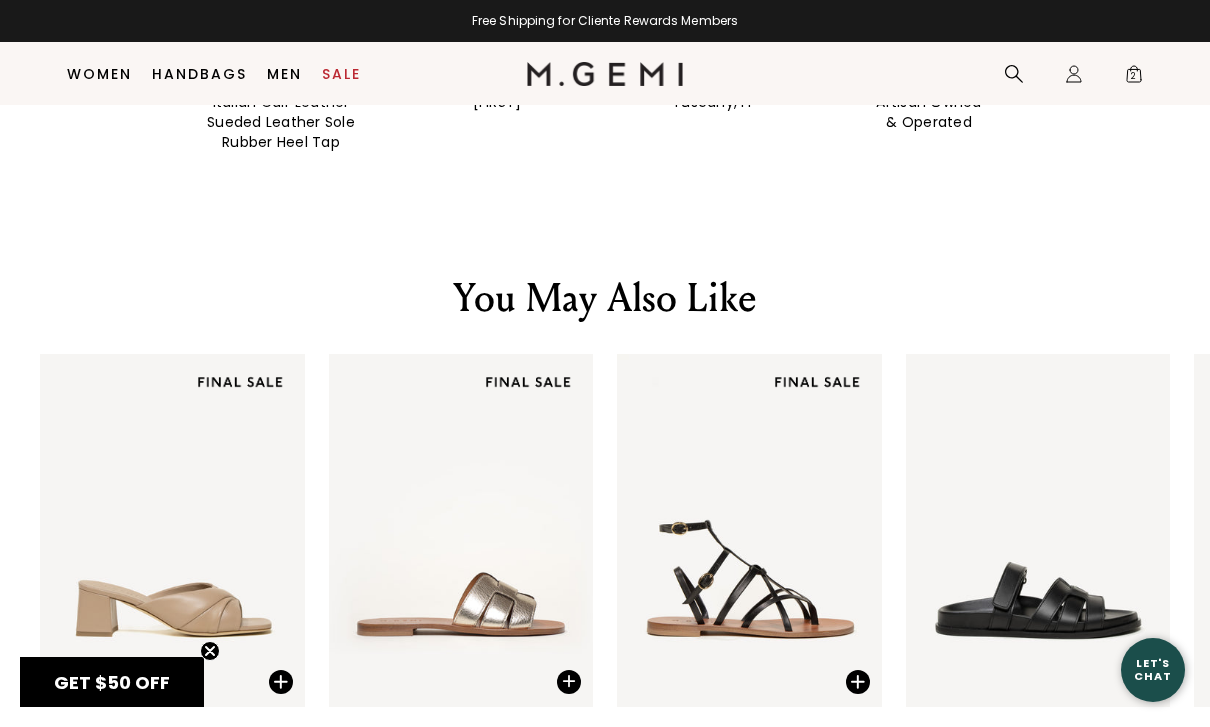 scroll, scrollTop: 2383, scrollLeft: 0, axis: vertical 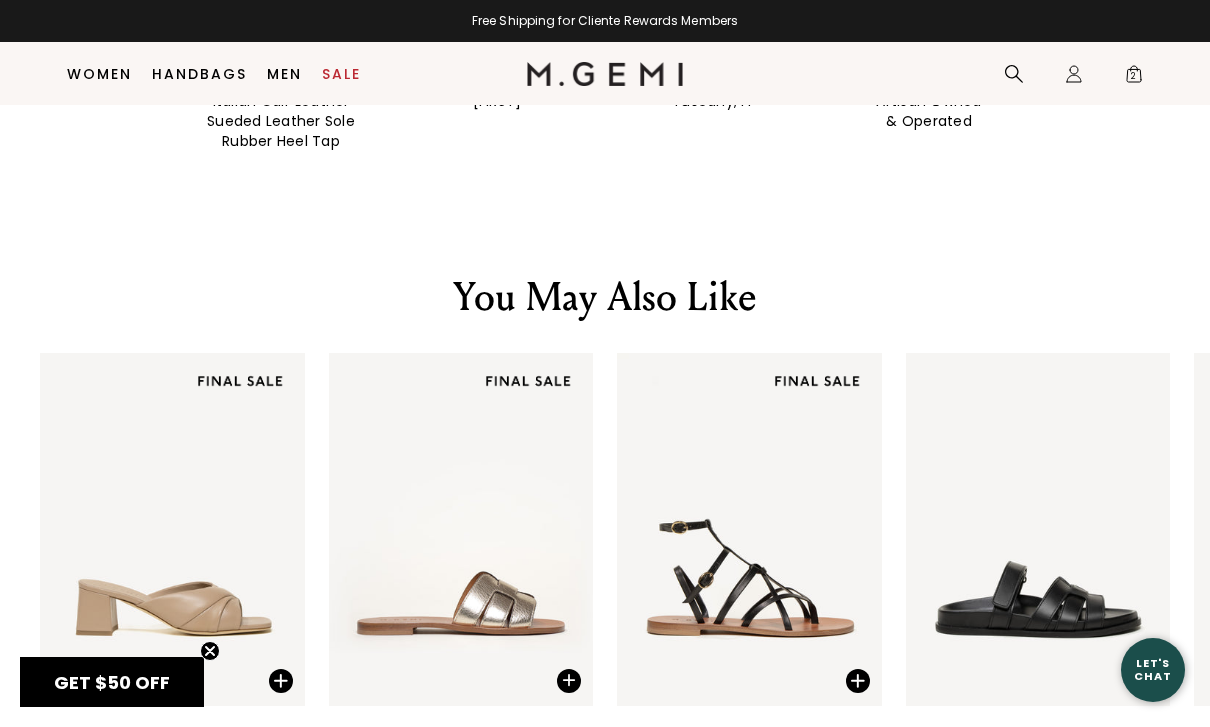 click on "Sale" at bounding box center [341, 74] 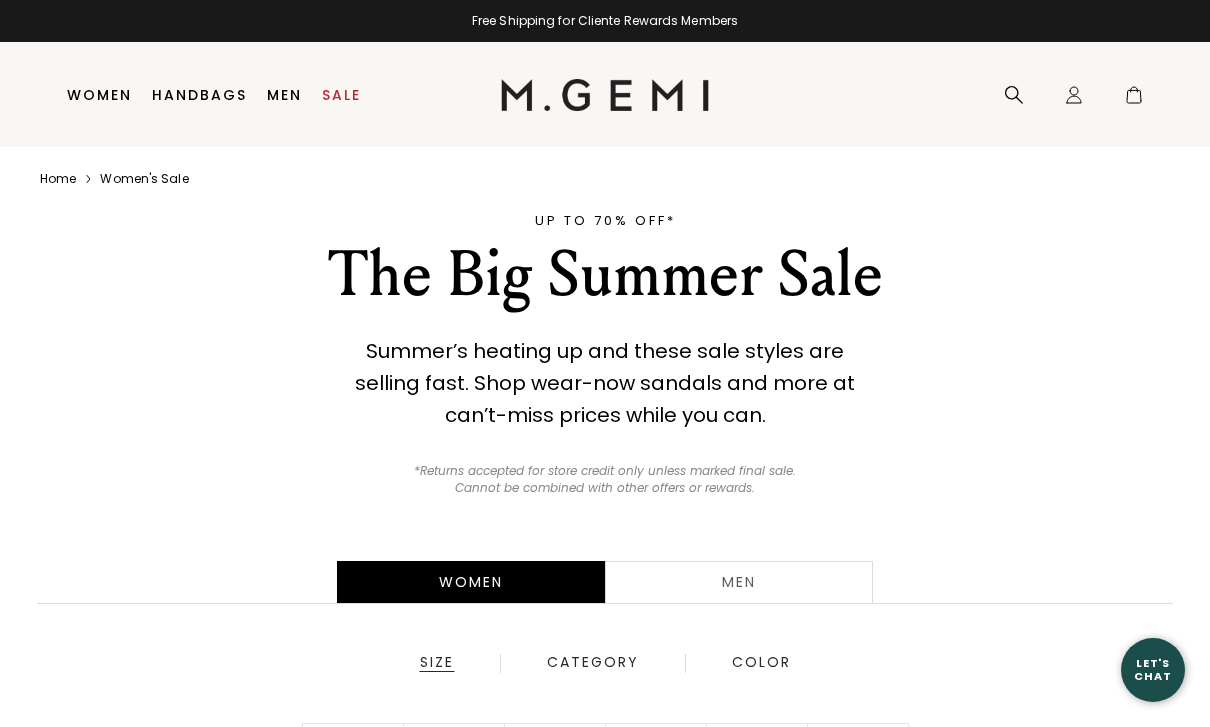 scroll, scrollTop: 0, scrollLeft: 0, axis: both 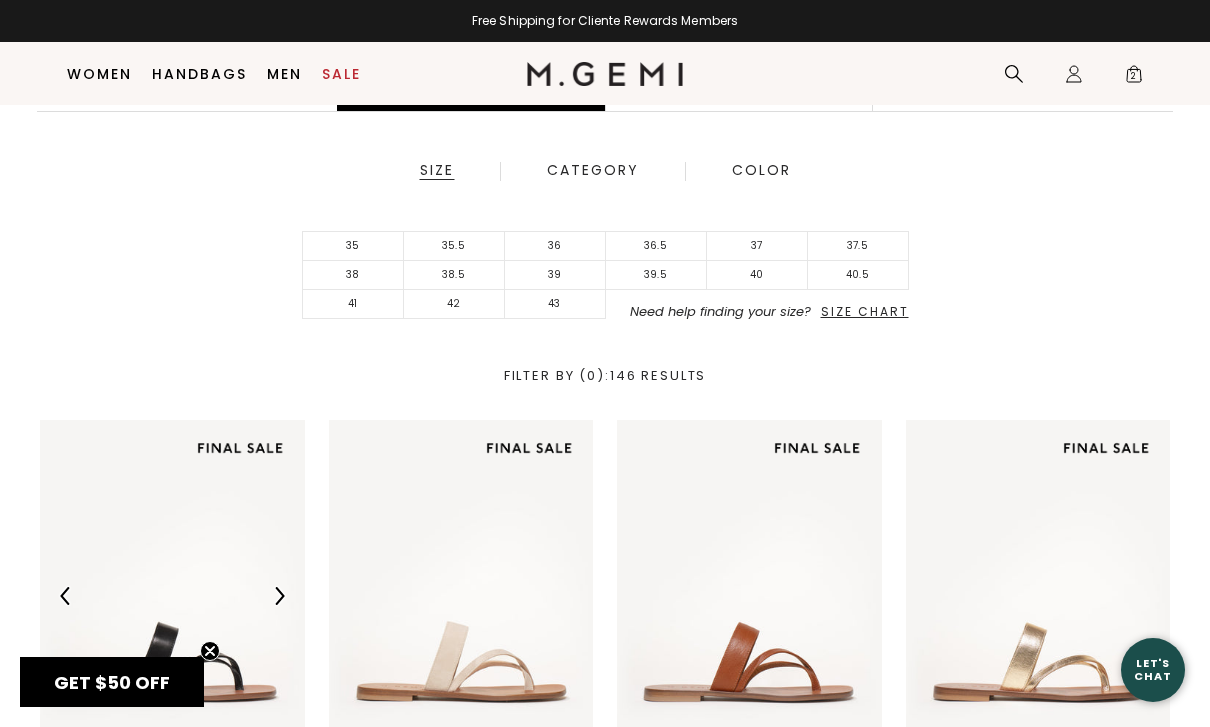 click on "39" at bounding box center (555, 275) 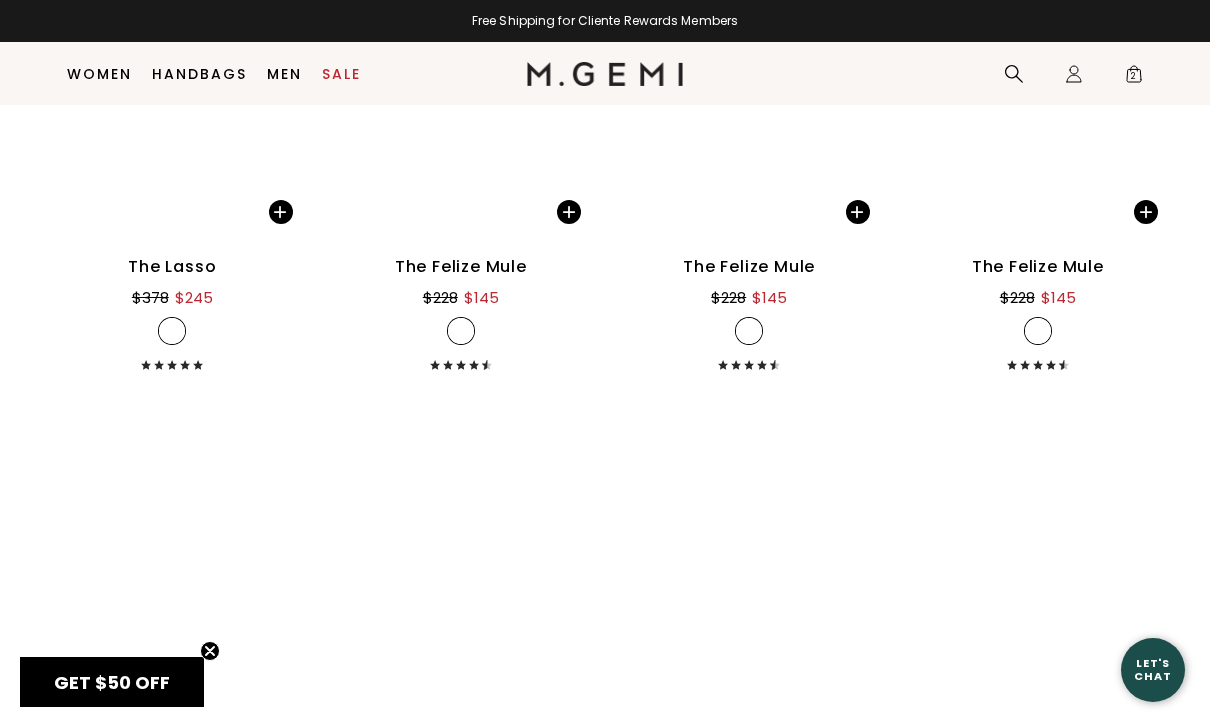 scroll, scrollTop: 4874, scrollLeft: 0, axis: vertical 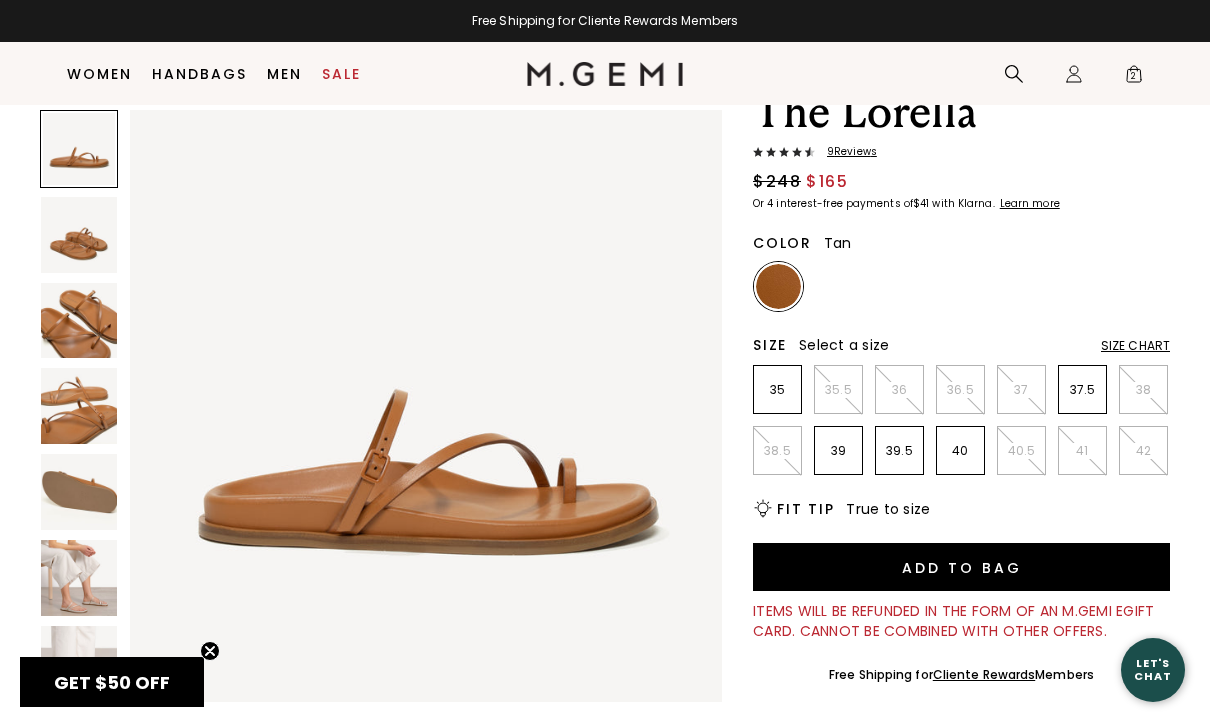 click on "2" at bounding box center (1134, 78) 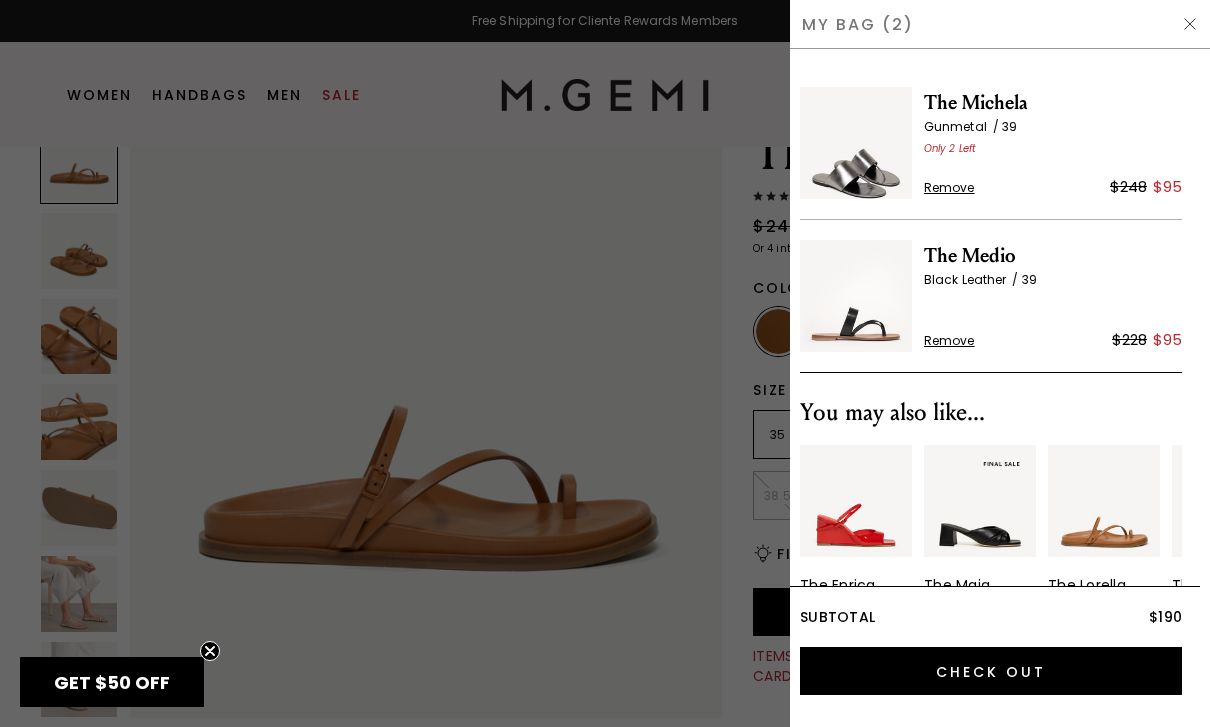 scroll, scrollTop: 0, scrollLeft: 0, axis: both 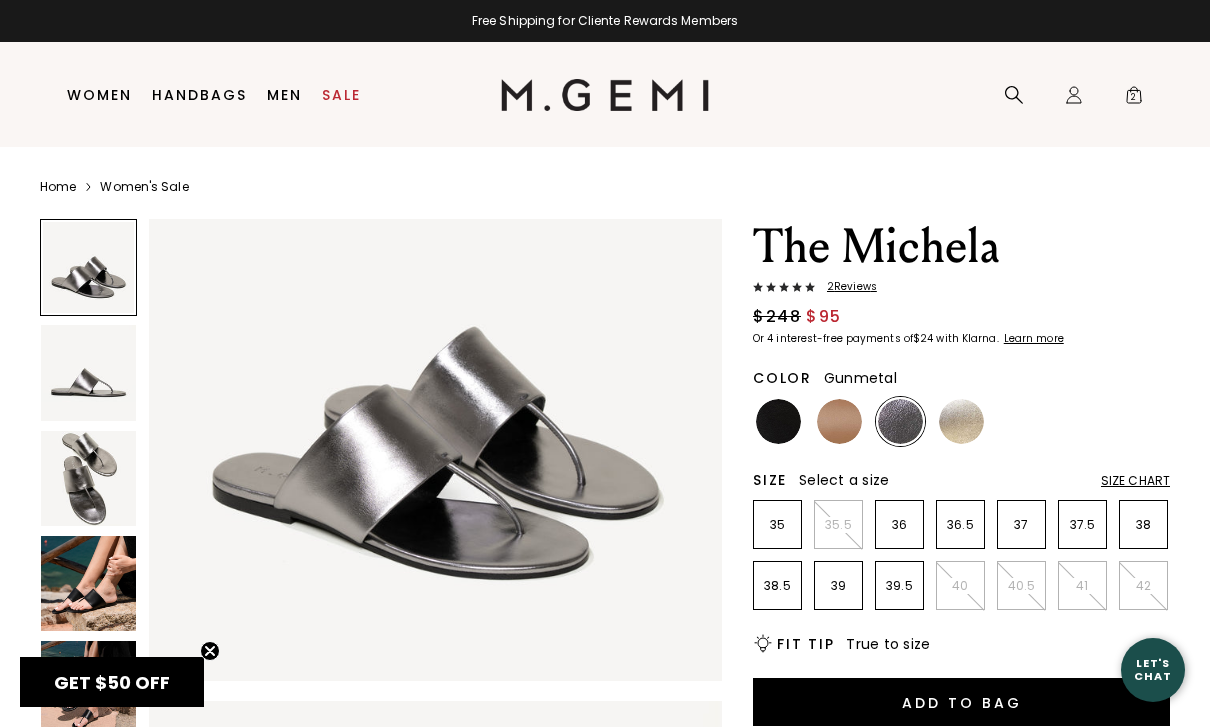 click at bounding box center [961, 421] 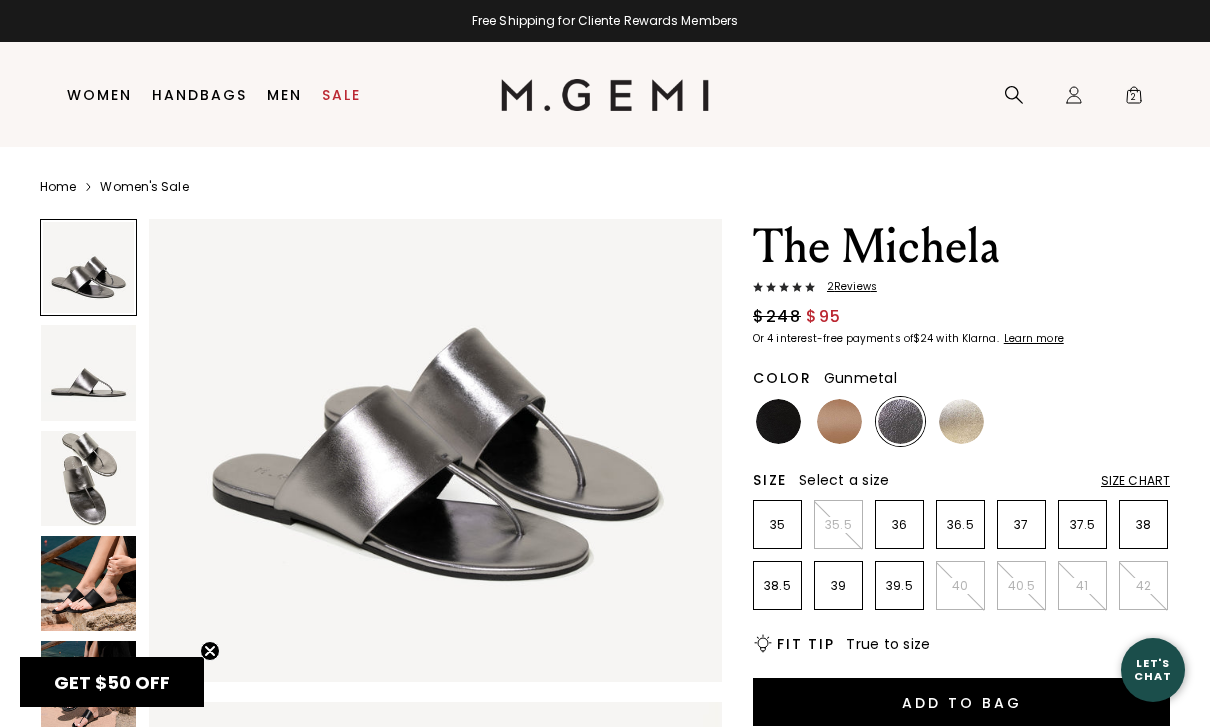 click at bounding box center [961, 421] 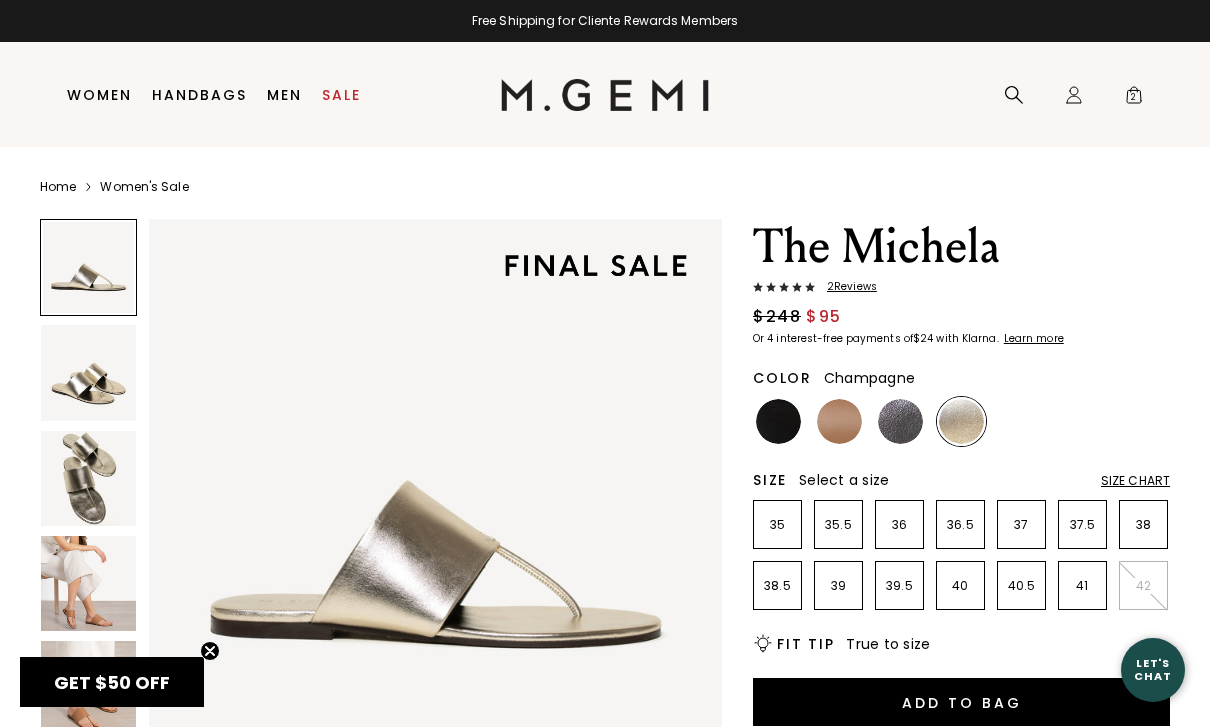 click at bounding box center (88, 372) 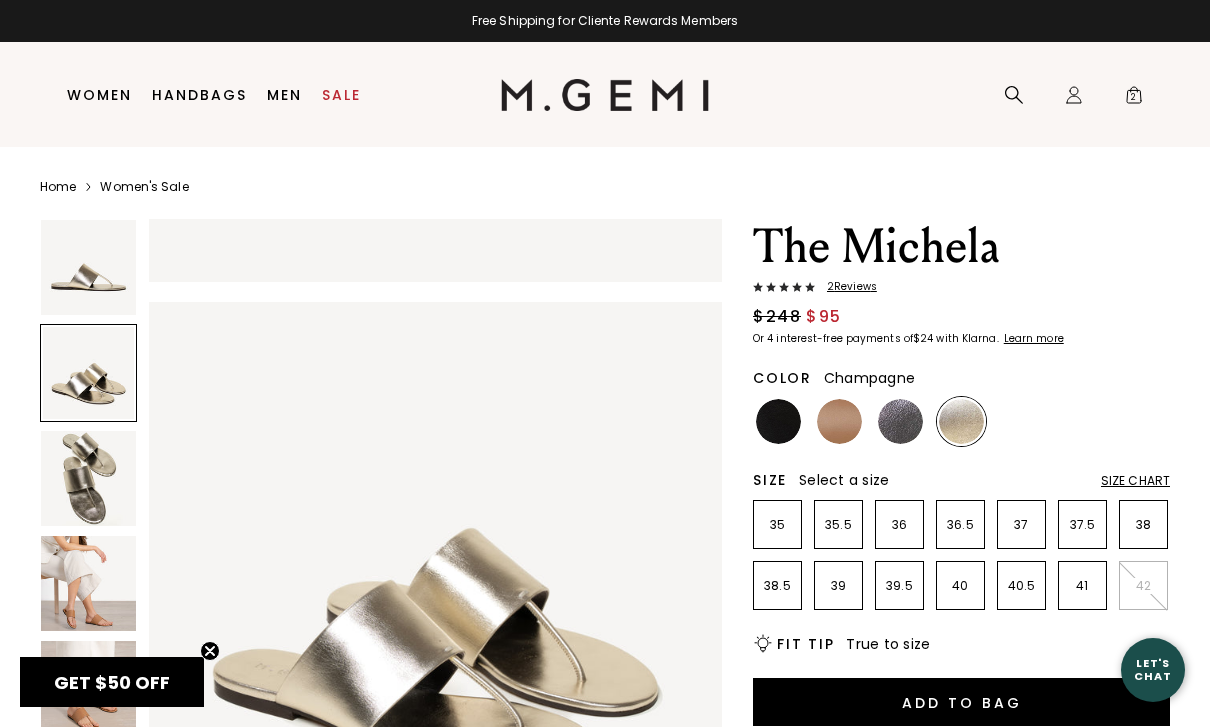 scroll, scrollTop: 593, scrollLeft: 0, axis: vertical 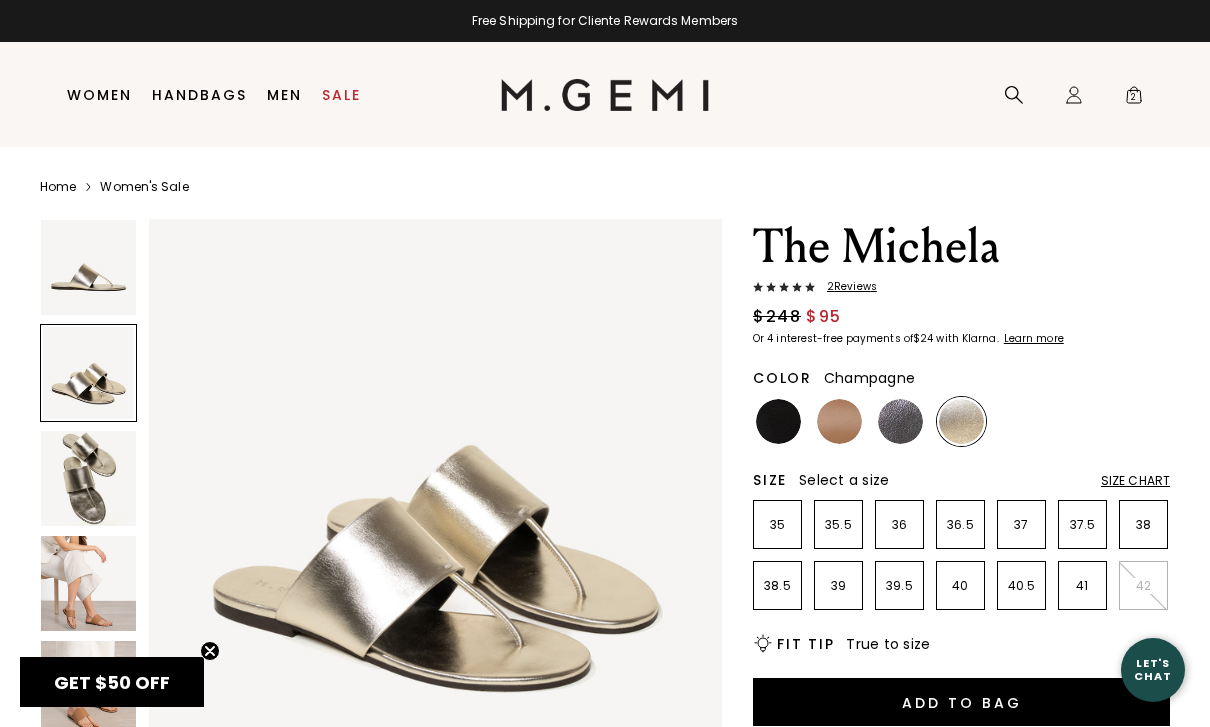 click at bounding box center [900, 421] 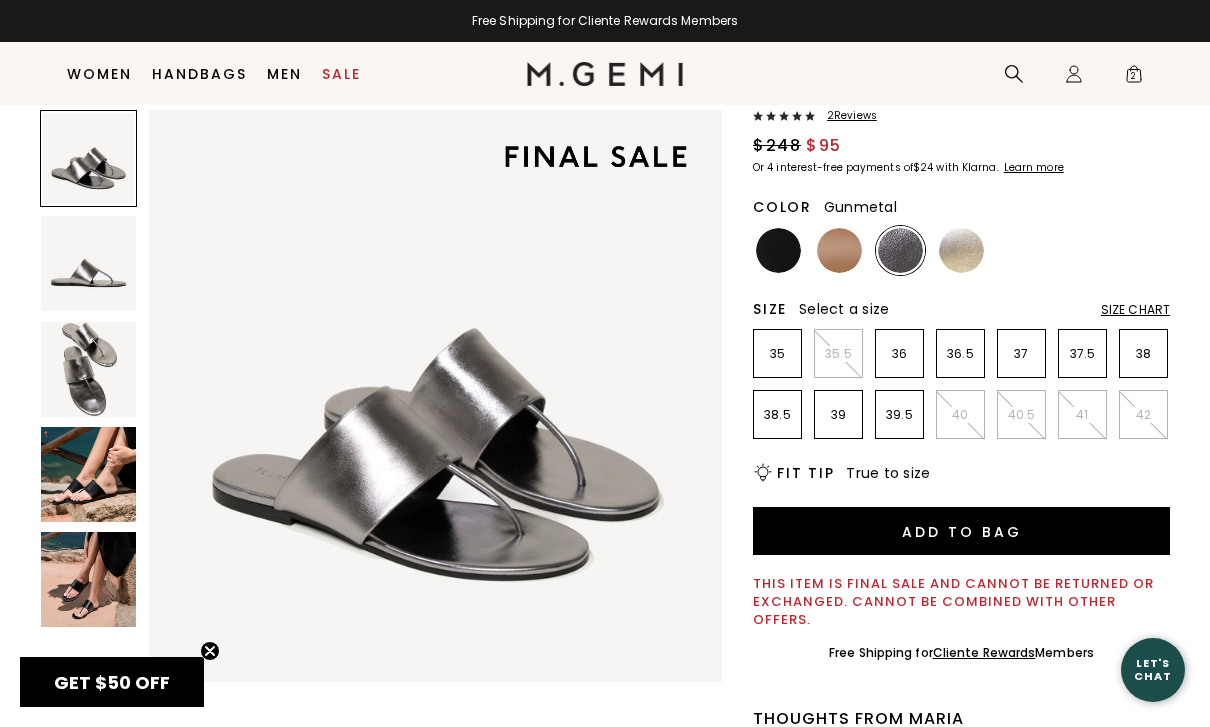 scroll, scrollTop: 129, scrollLeft: 0, axis: vertical 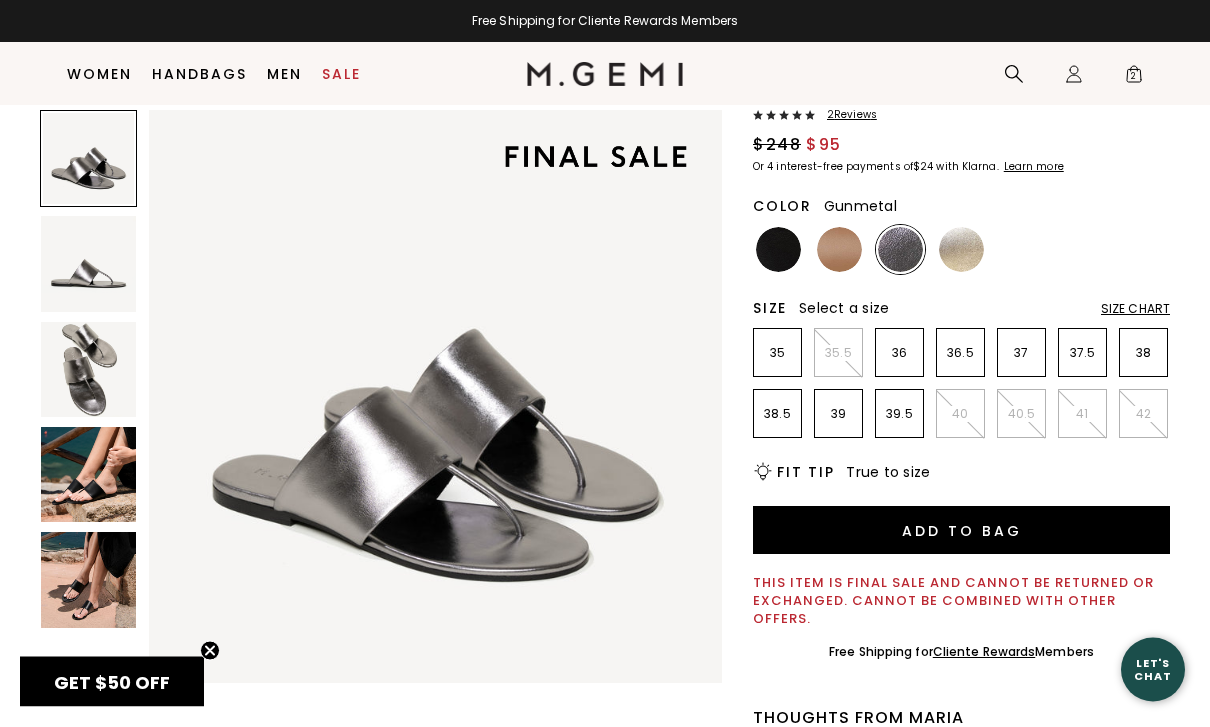 click at bounding box center [88, 263] 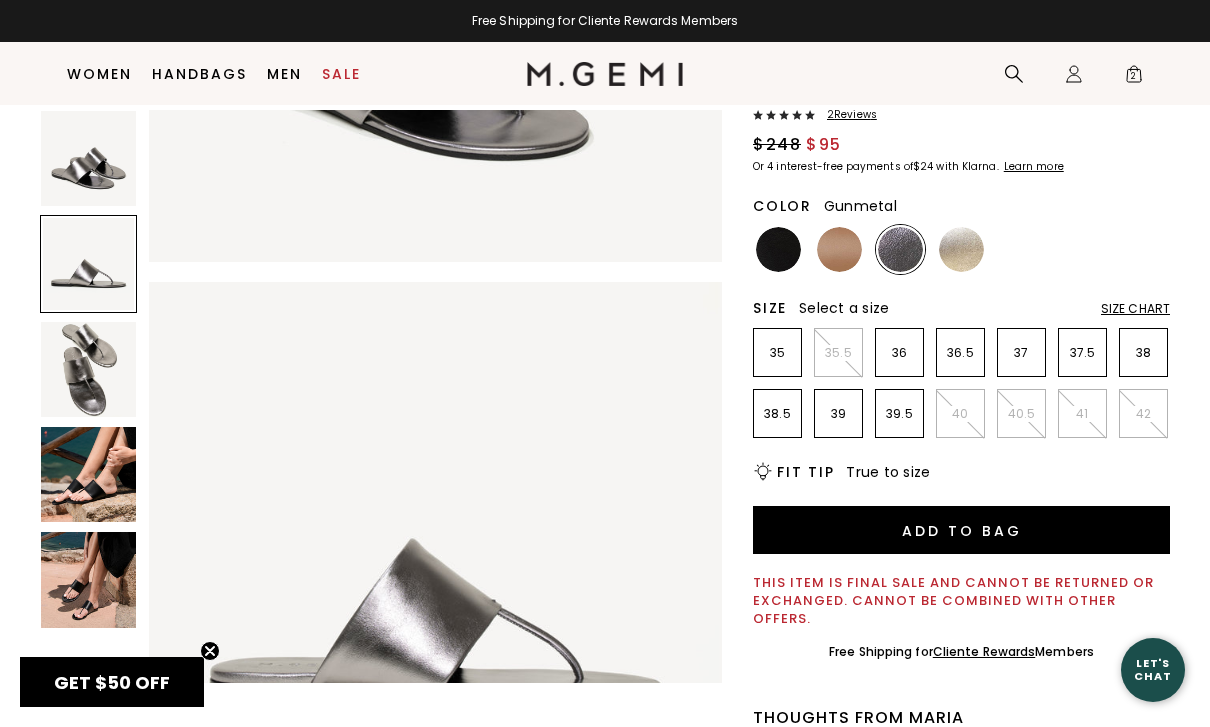 scroll, scrollTop: 593, scrollLeft: 0, axis: vertical 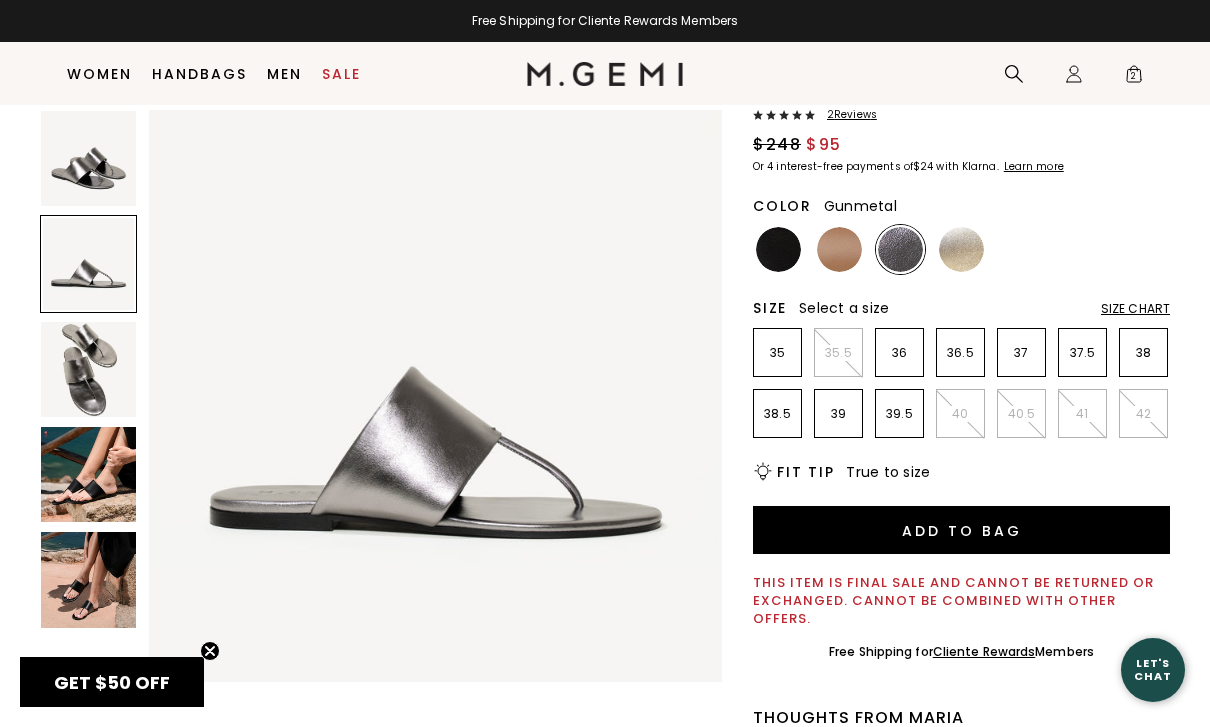 click at bounding box center [88, 158] 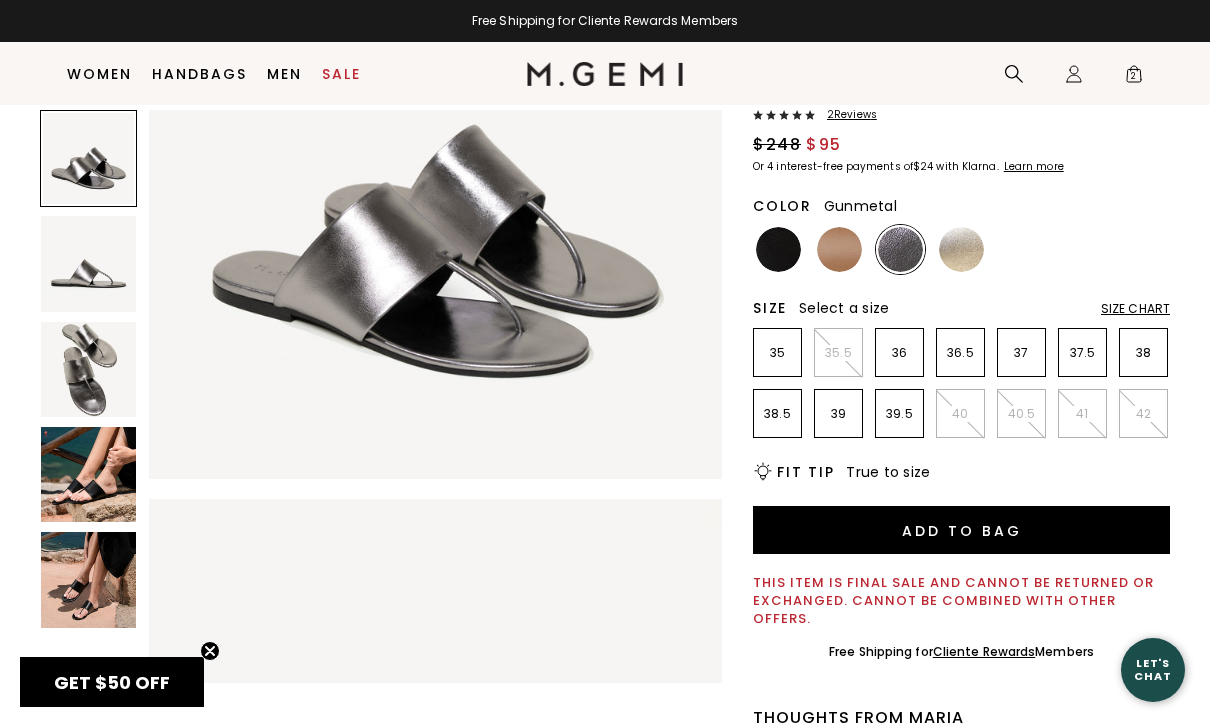 scroll, scrollTop: 0, scrollLeft: 0, axis: both 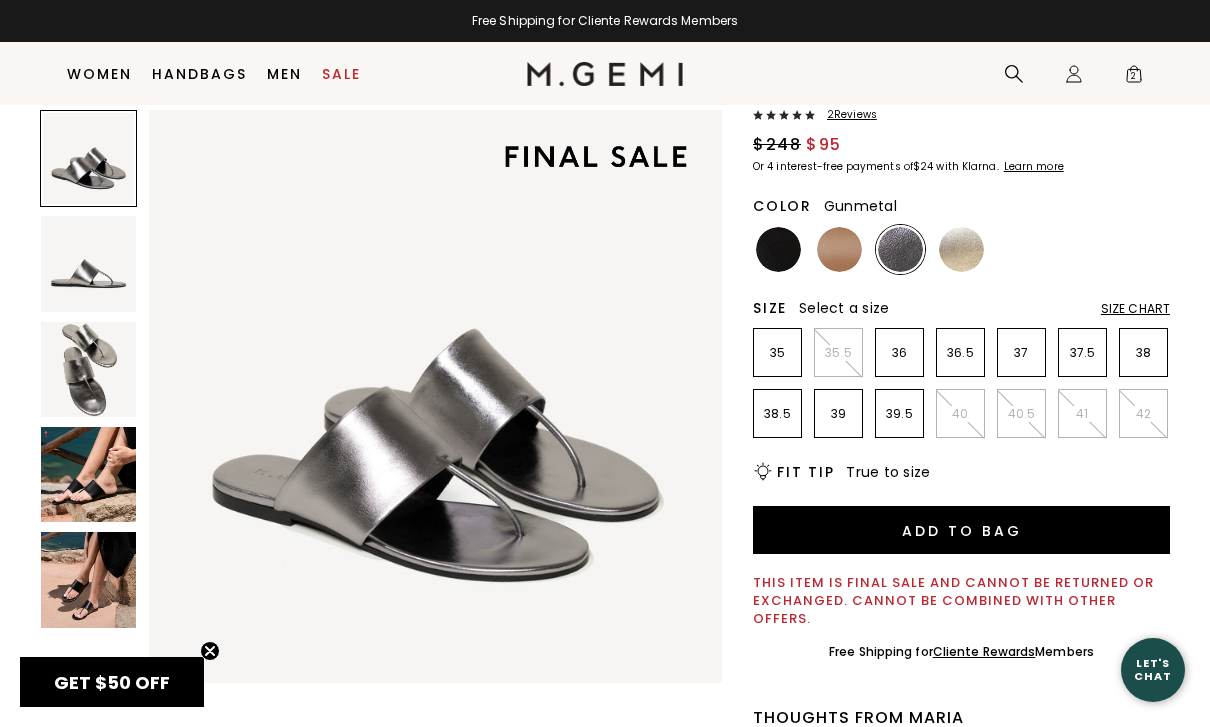 click at bounding box center (88, 369) 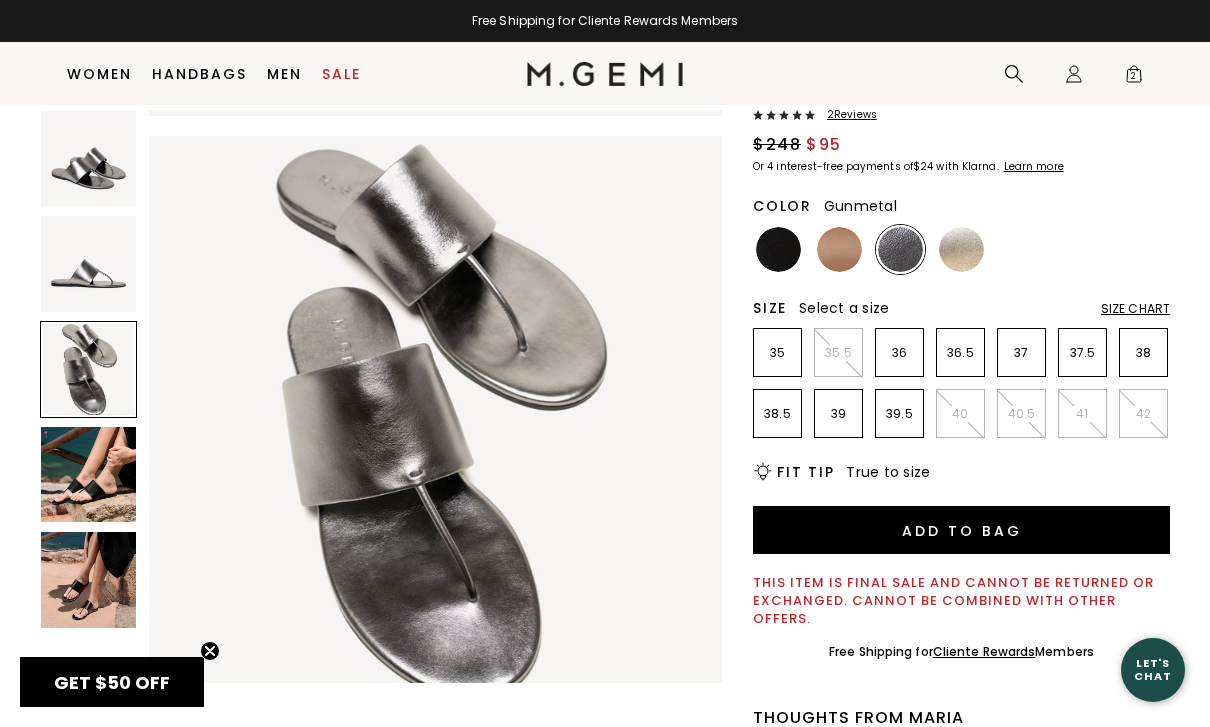 scroll, scrollTop: 1185, scrollLeft: 0, axis: vertical 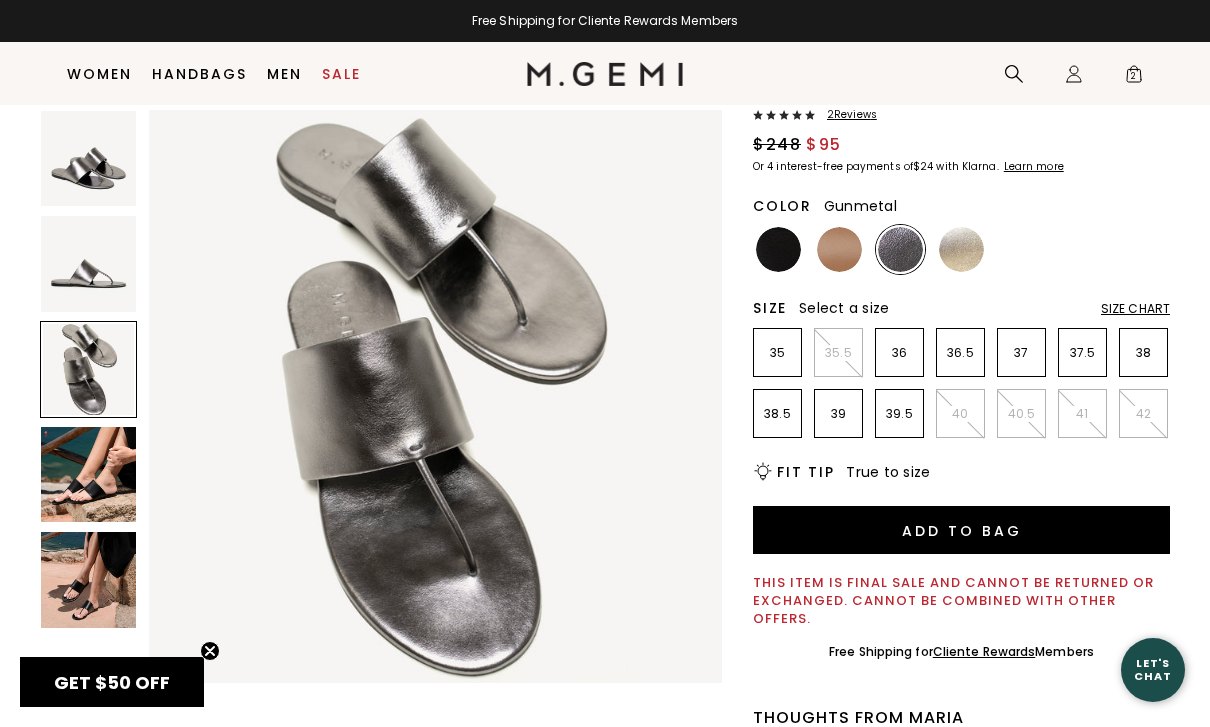 click at bounding box center [88, 474] 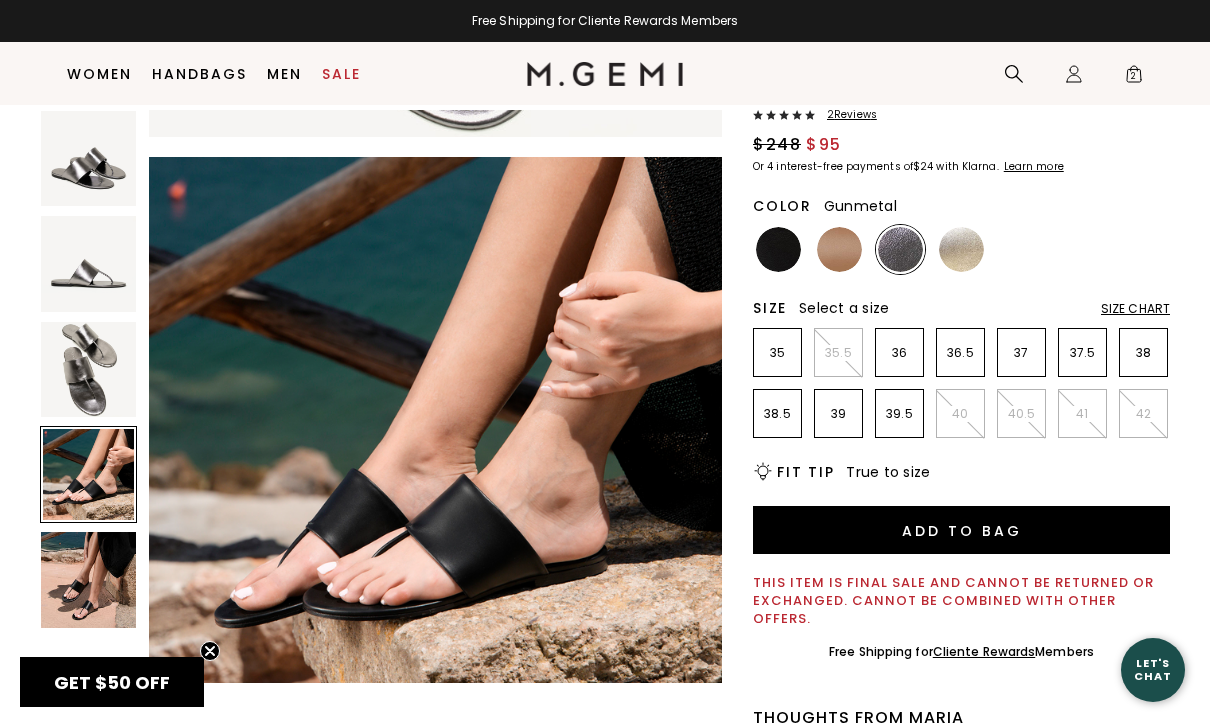 scroll, scrollTop: 1778, scrollLeft: 0, axis: vertical 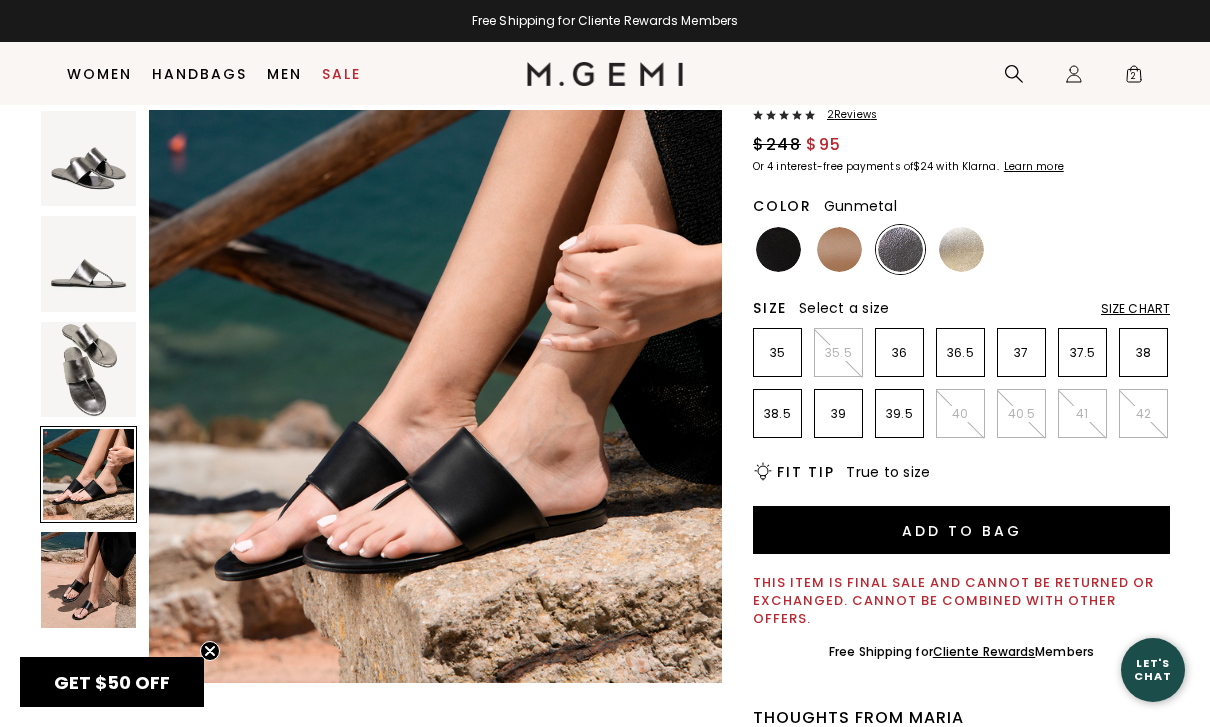 click at bounding box center (88, 579) 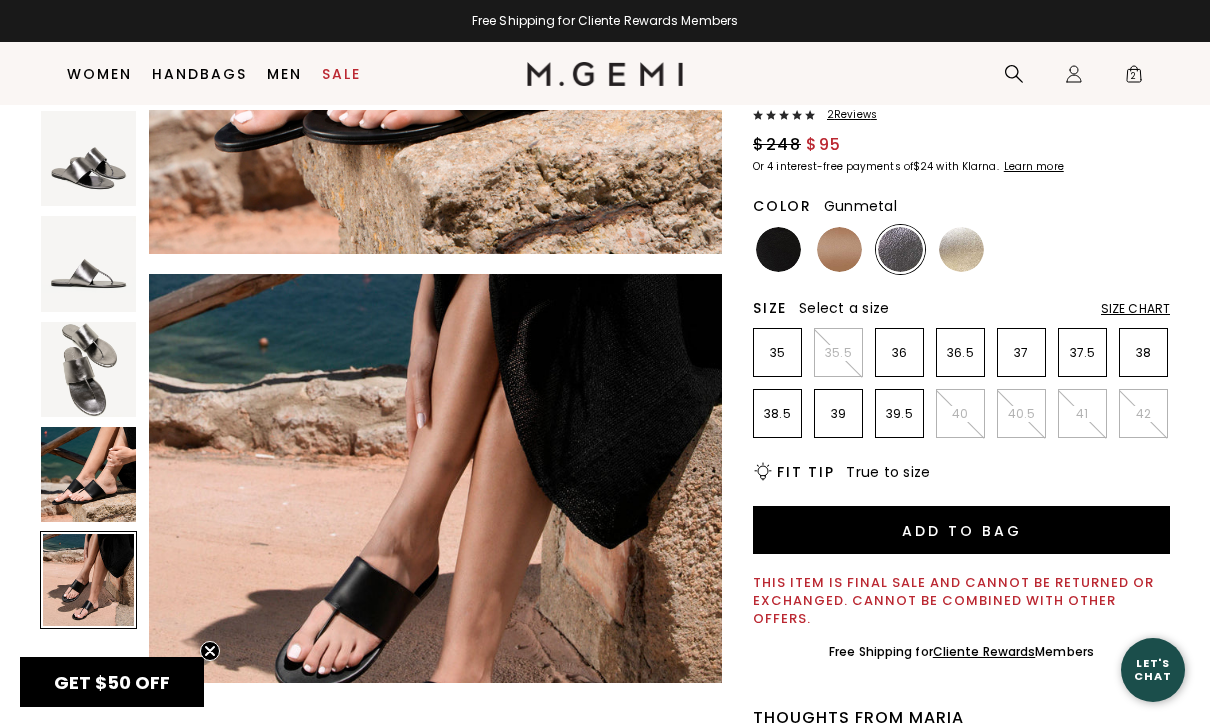 scroll, scrollTop: 2371, scrollLeft: 0, axis: vertical 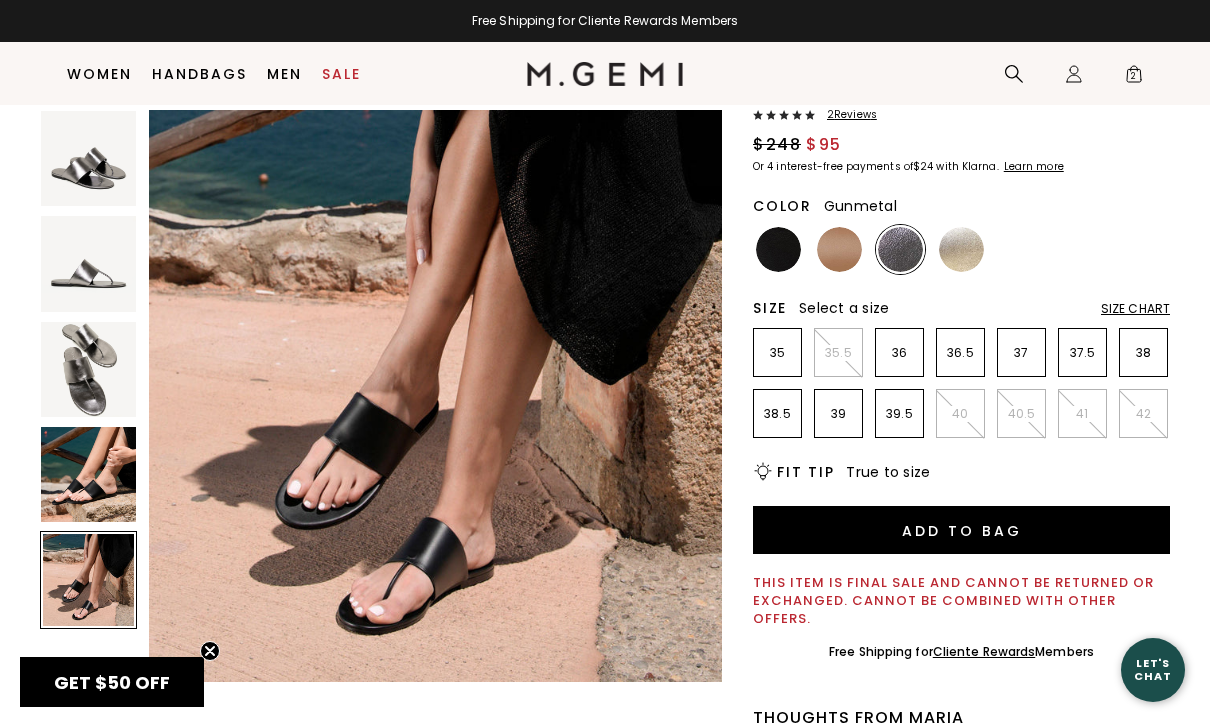 click on "2" at bounding box center [1134, 78] 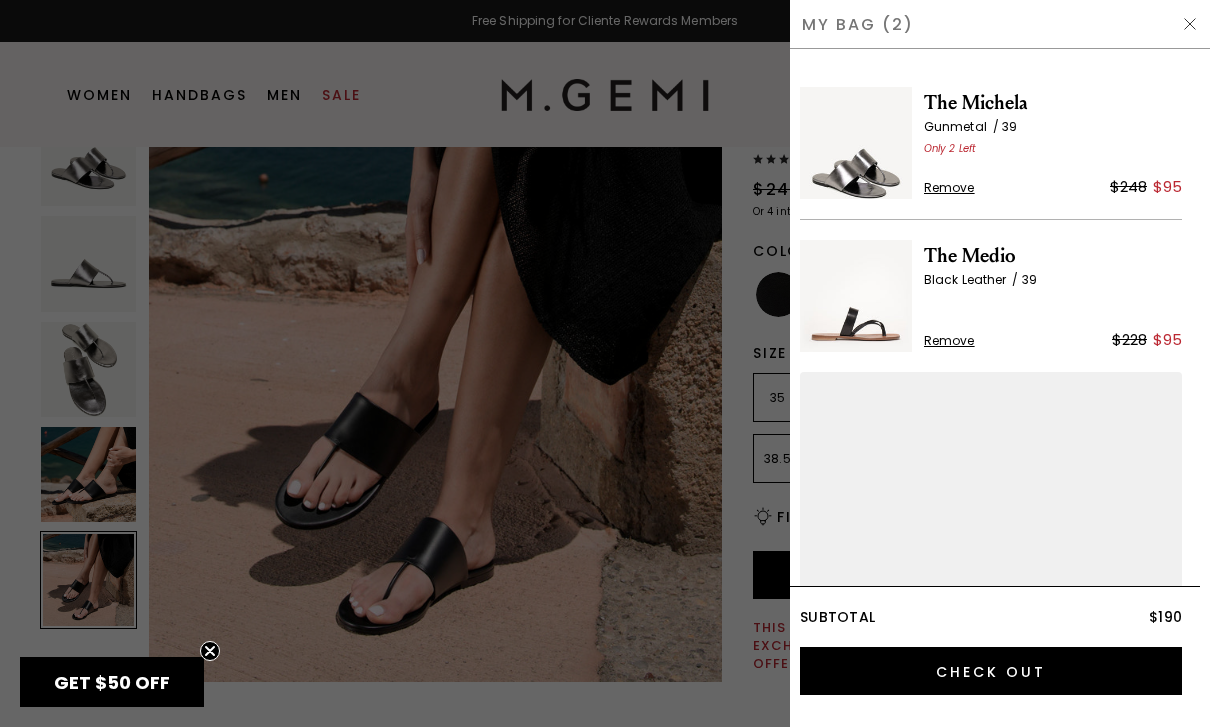 scroll, scrollTop: 0, scrollLeft: 0, axis: both 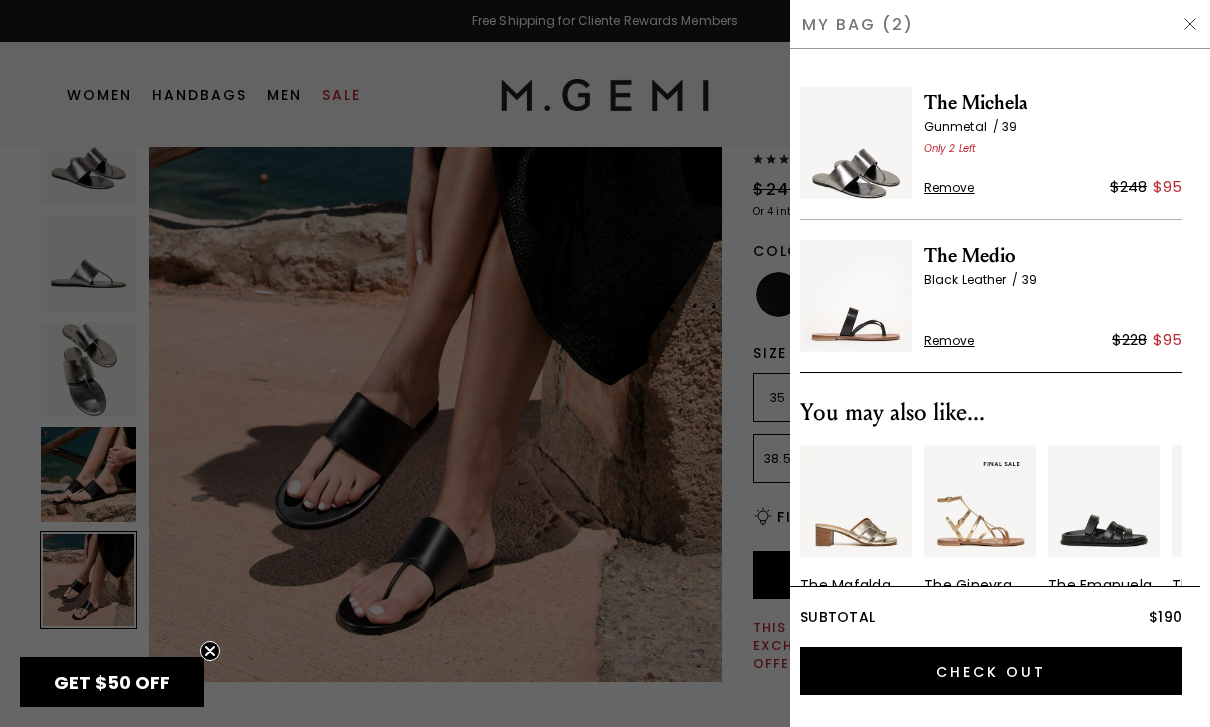 click at bounding box center (856, 296) 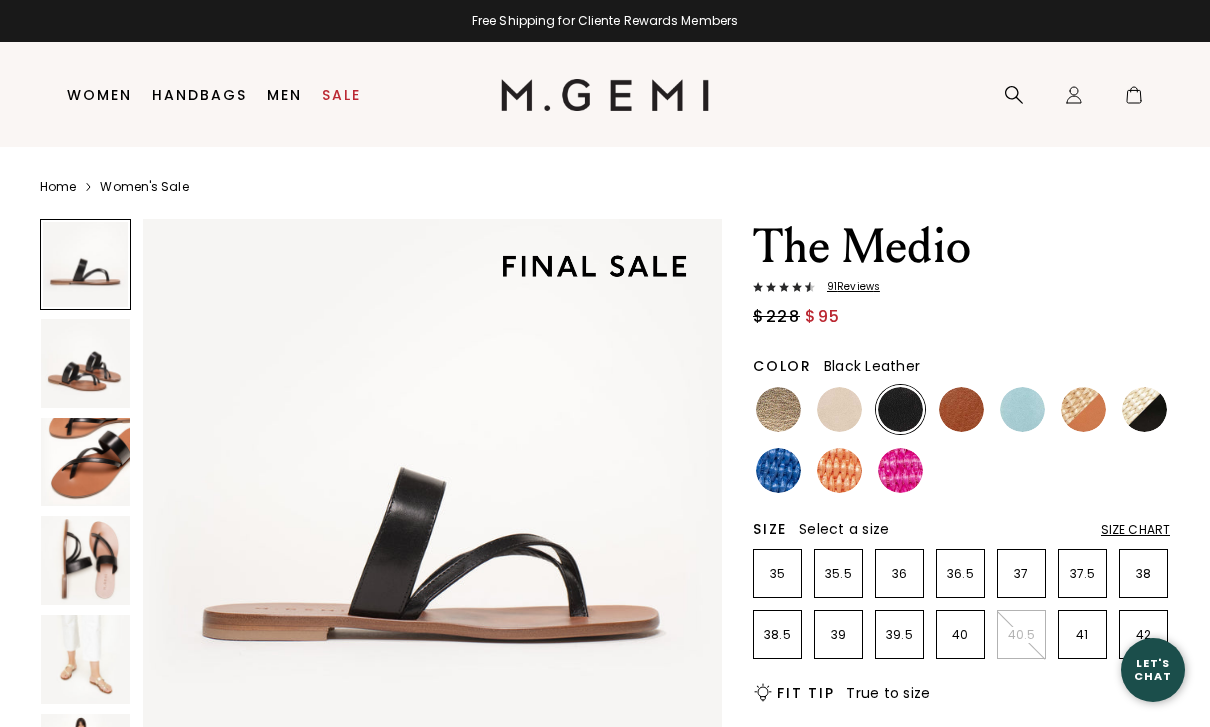 scroll, scrollTop: 0, scrollLeft: 0, axis: both 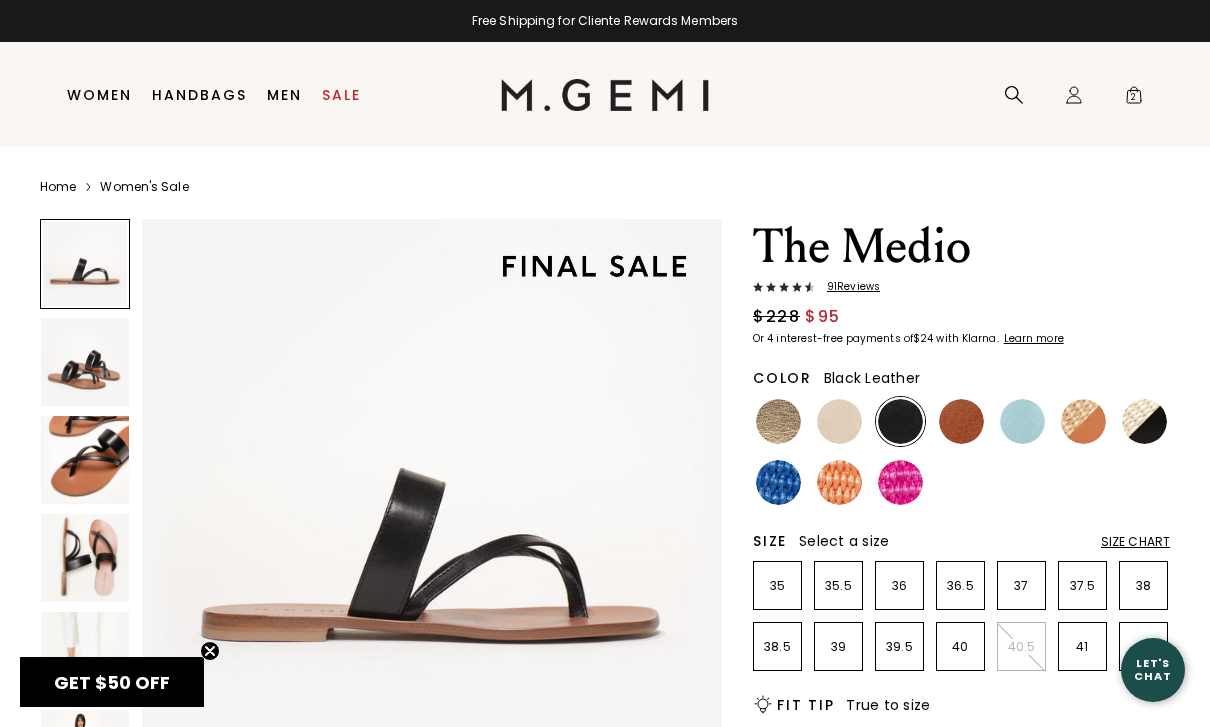 click at bounding box center (85, 362) 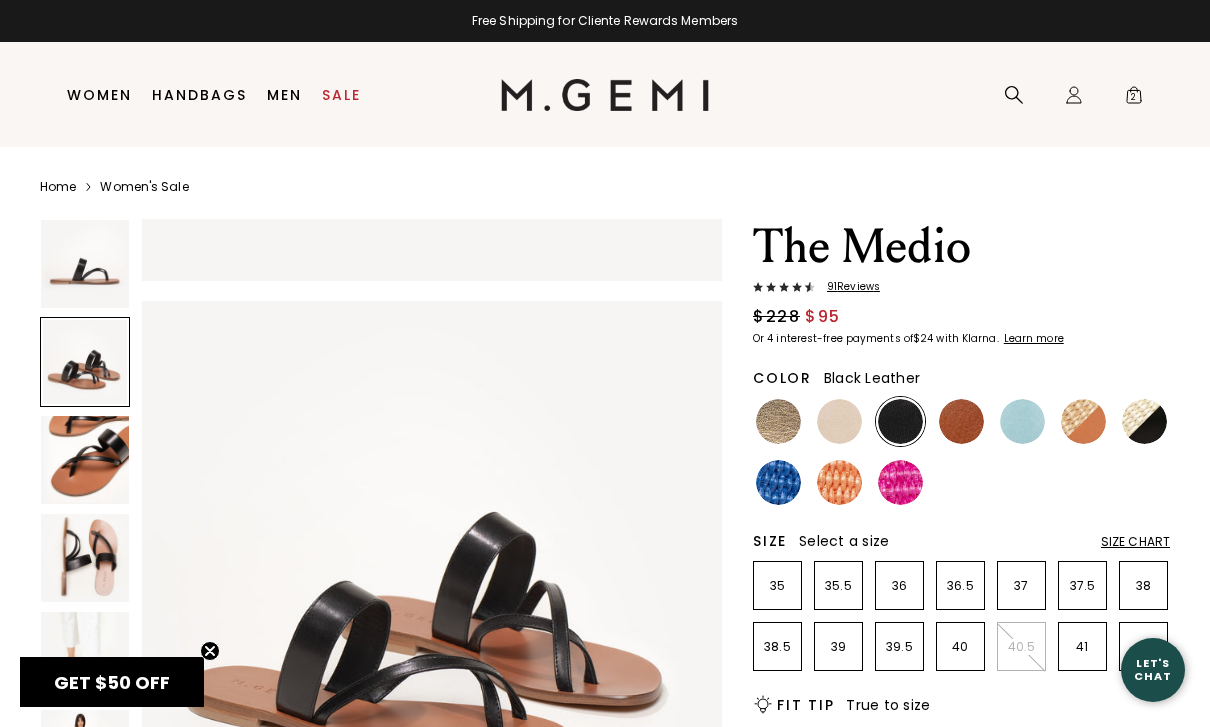 scroll, scrollTop: 600, scrollLeft: 0, axis: vertical 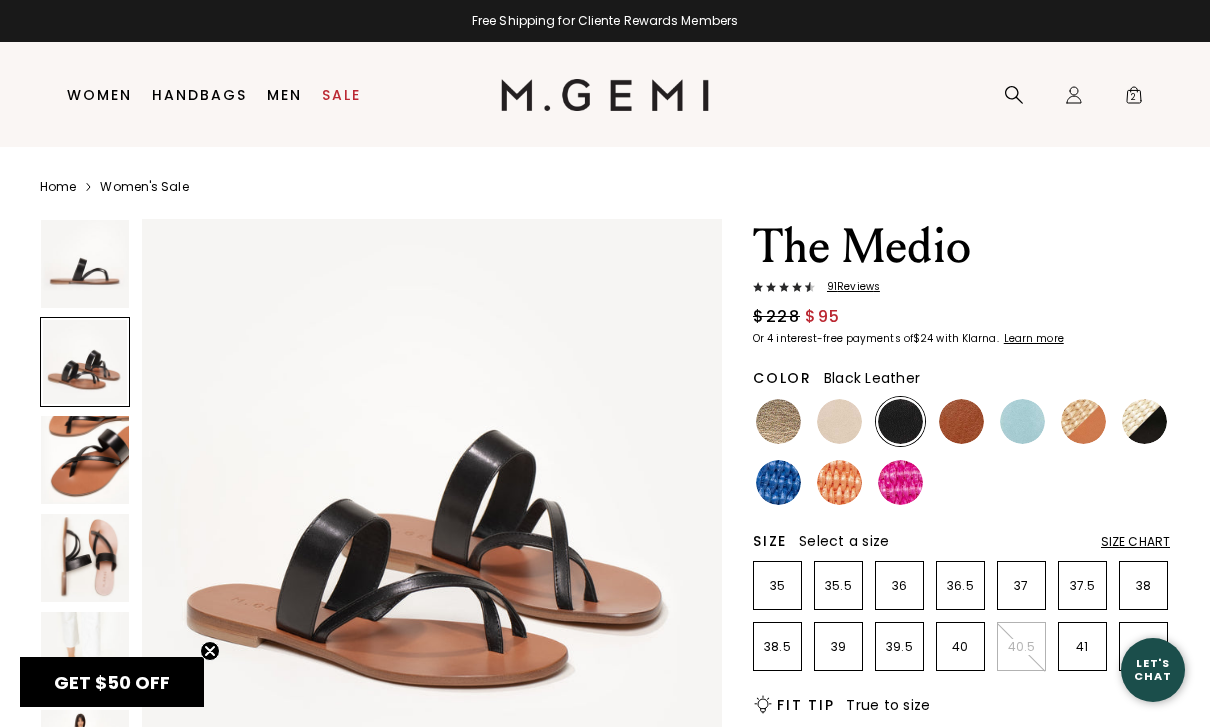 click at bounding box center [85, 460] 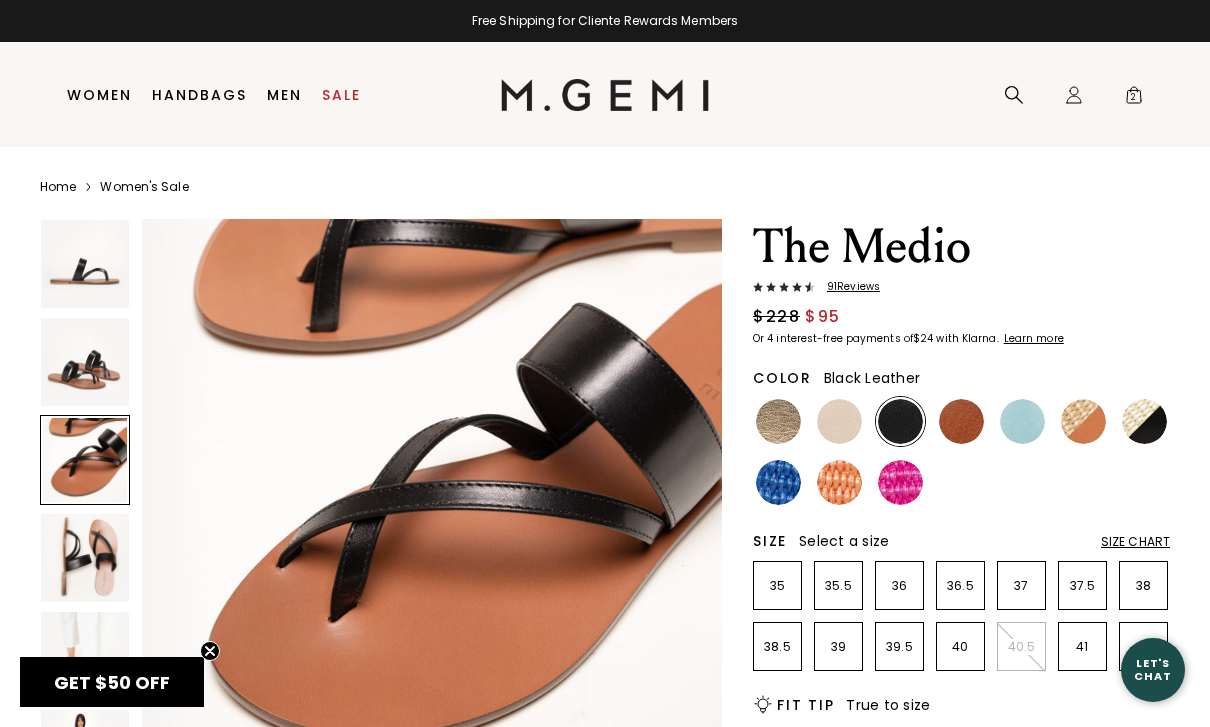 click at bounding box center (85, 558) 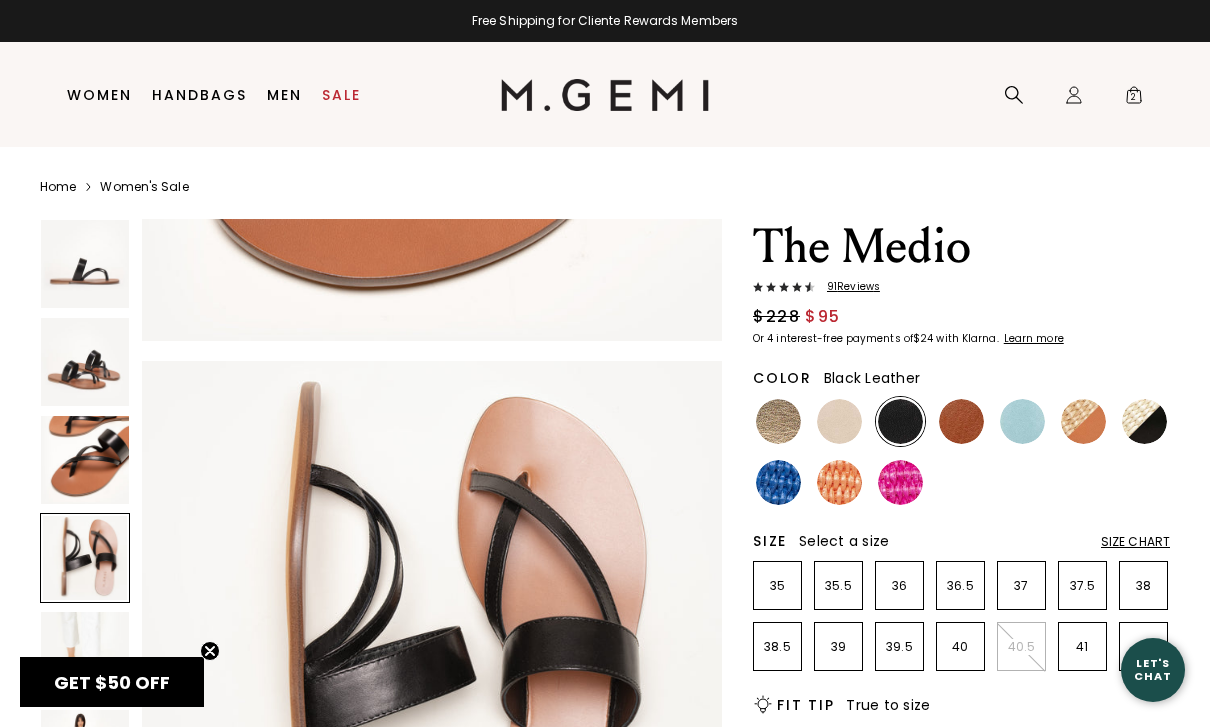 scroll, scrollTop: 1800, scrollLeft: 0, axis: vertical 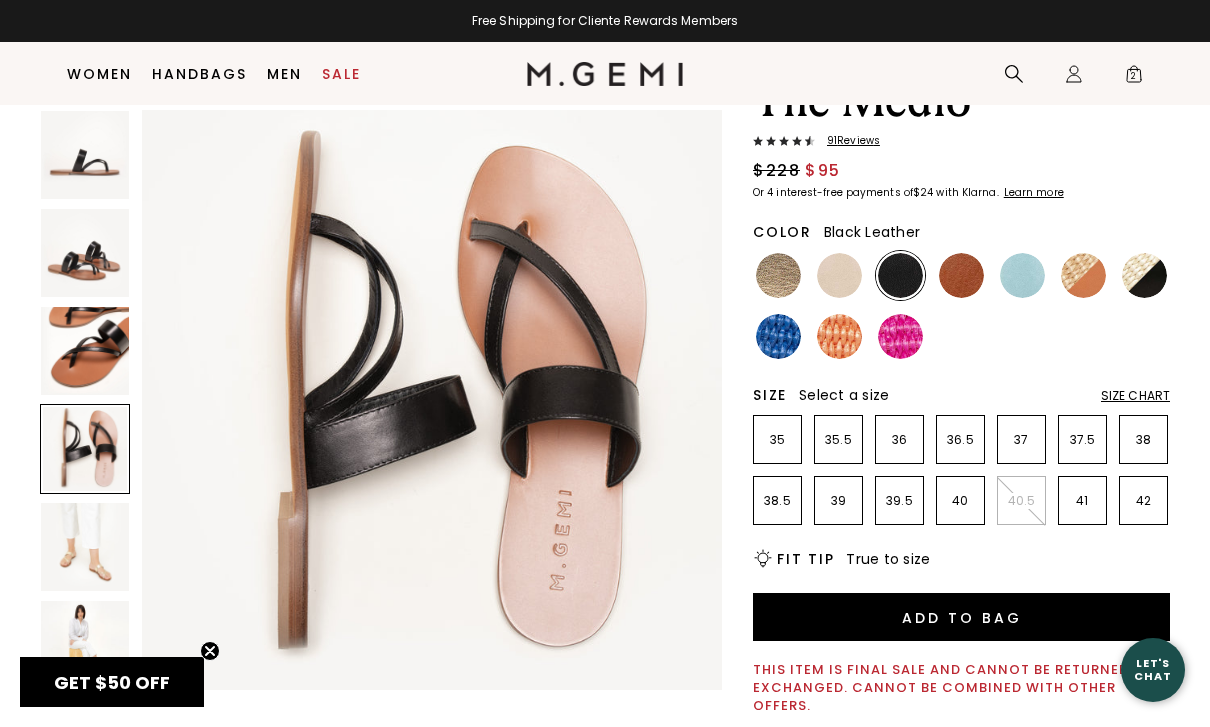 click at bounding box center [85, 547] 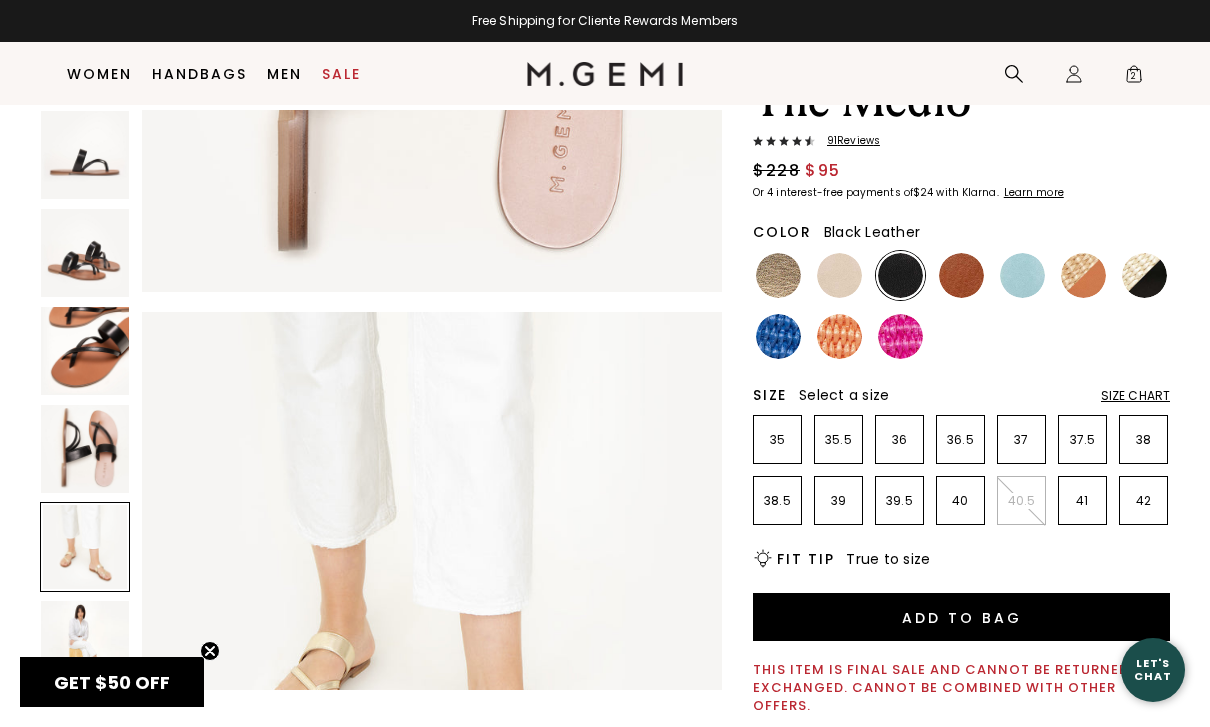 scroll, scrollTop: 2400, scrollLeft: 0, axis: vertical 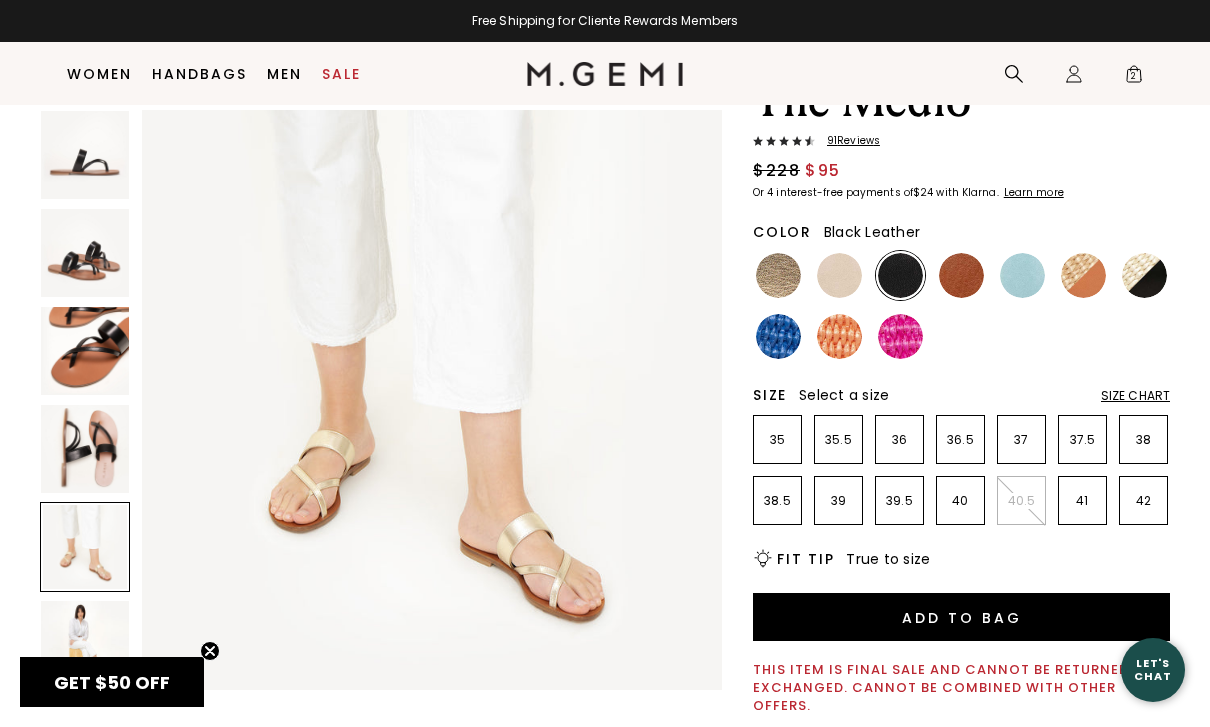 click on "2" at bounding box center (1134, 78) 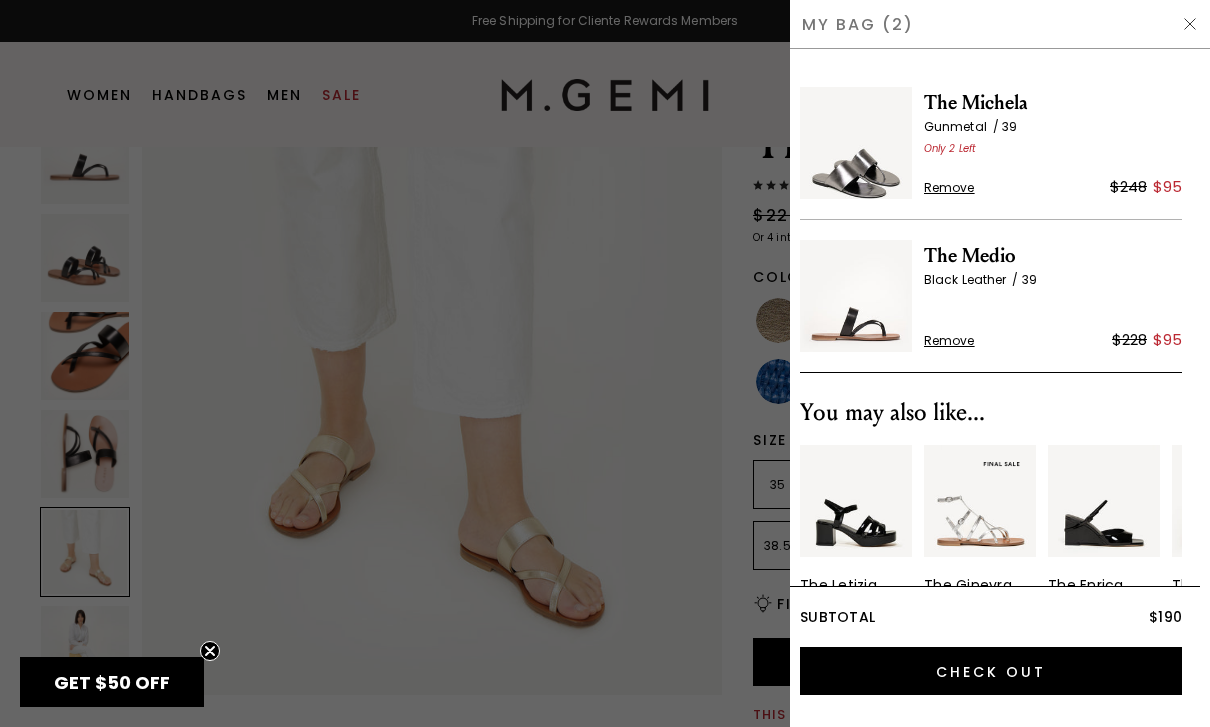 scroll, scrollTop: 0, scrollLeft: 0, axis: both 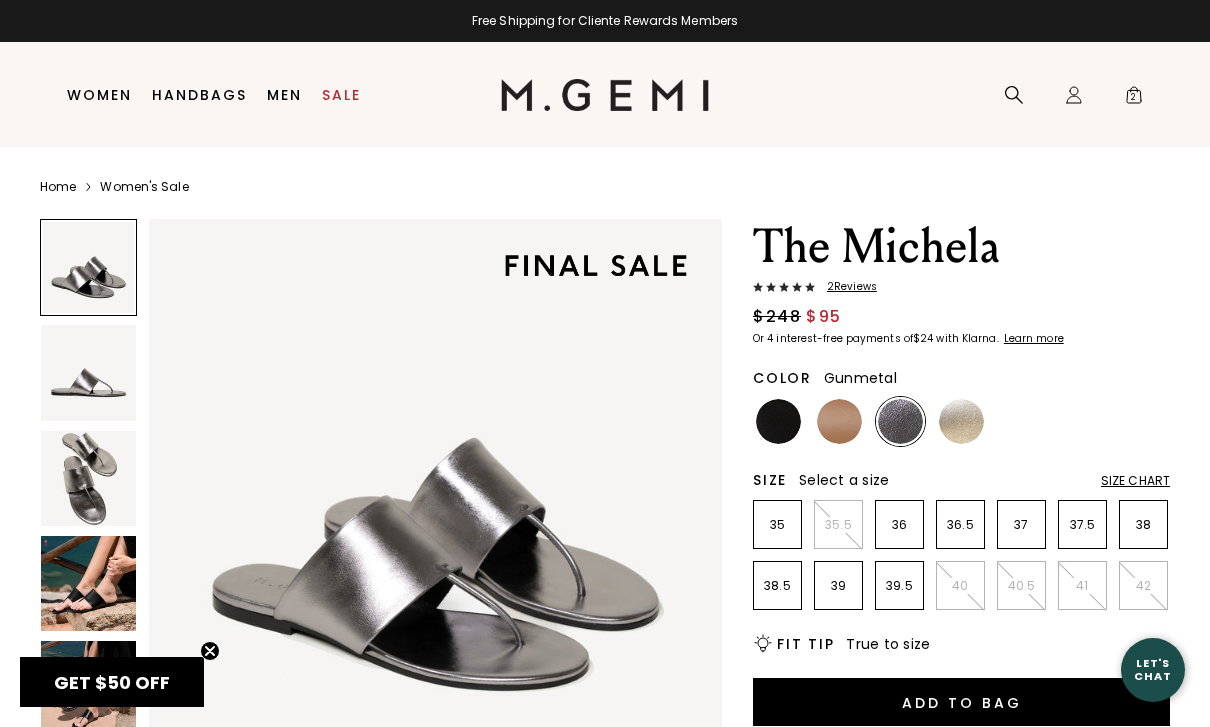 click on "2" at bounding box center (1134, 99) 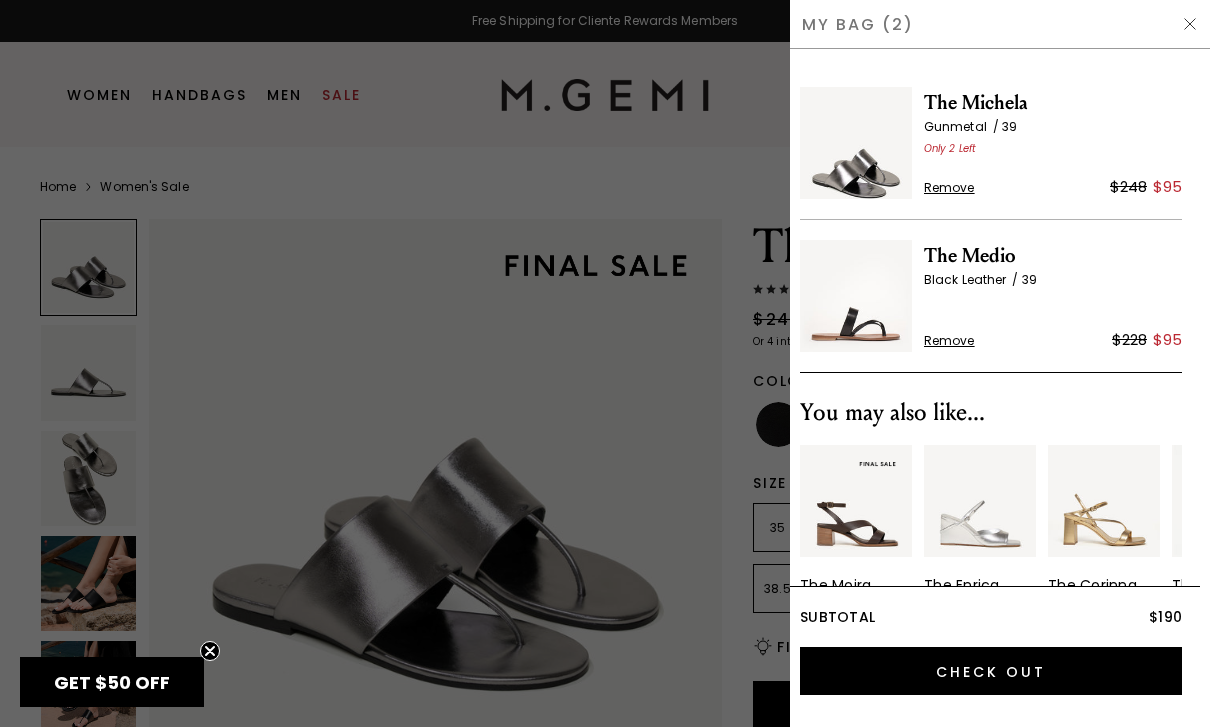 click on "Remove" at bounding box center [949, 341] 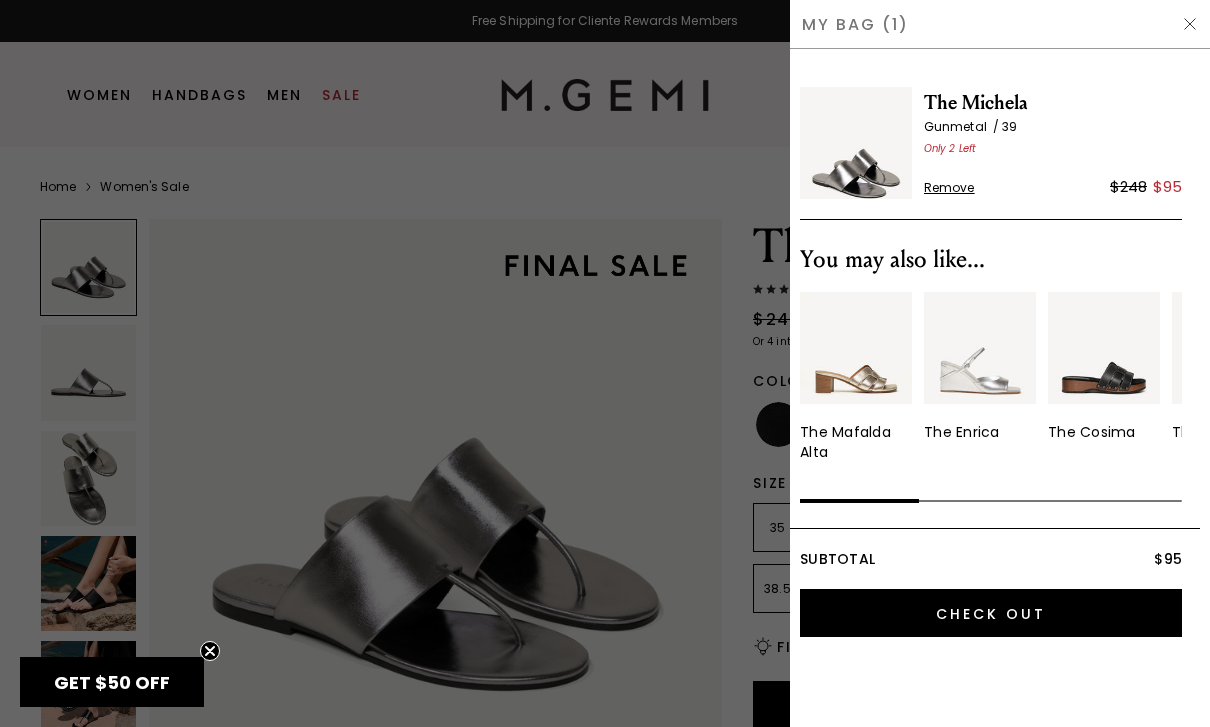 click on "Check Out" at bounding box center (991, 613) 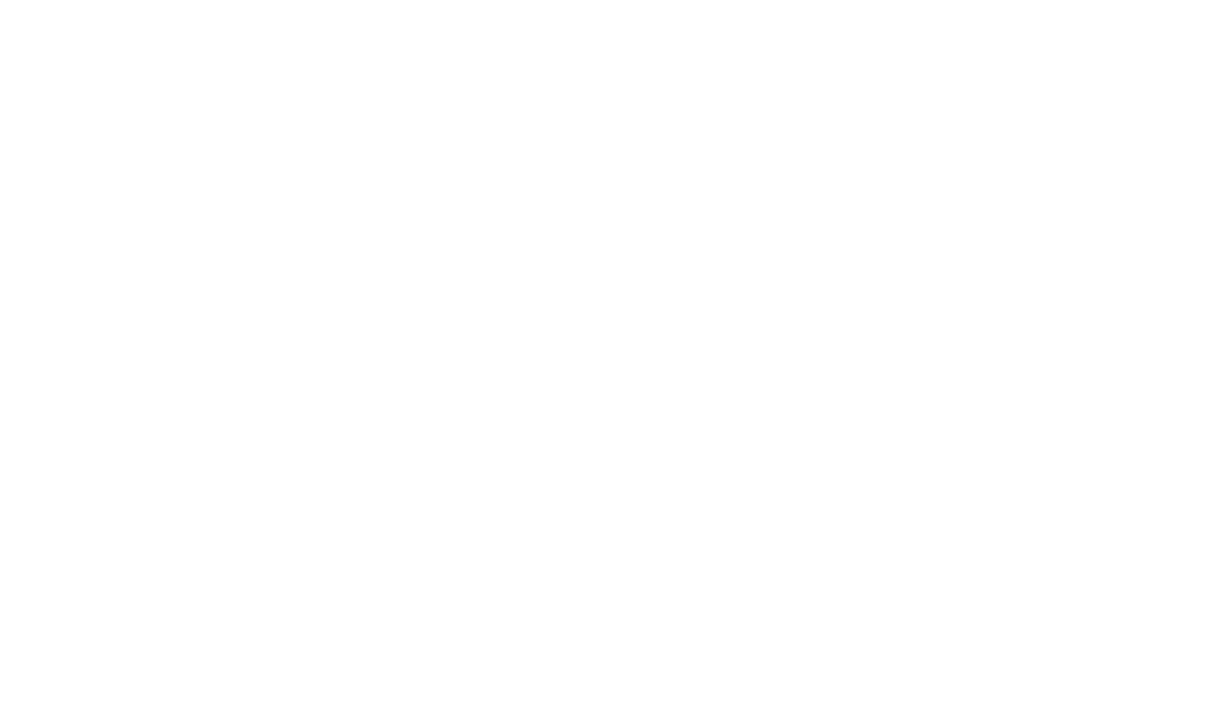 scroll, scrollTop: 0, scrollLeft: 0, axis: both 